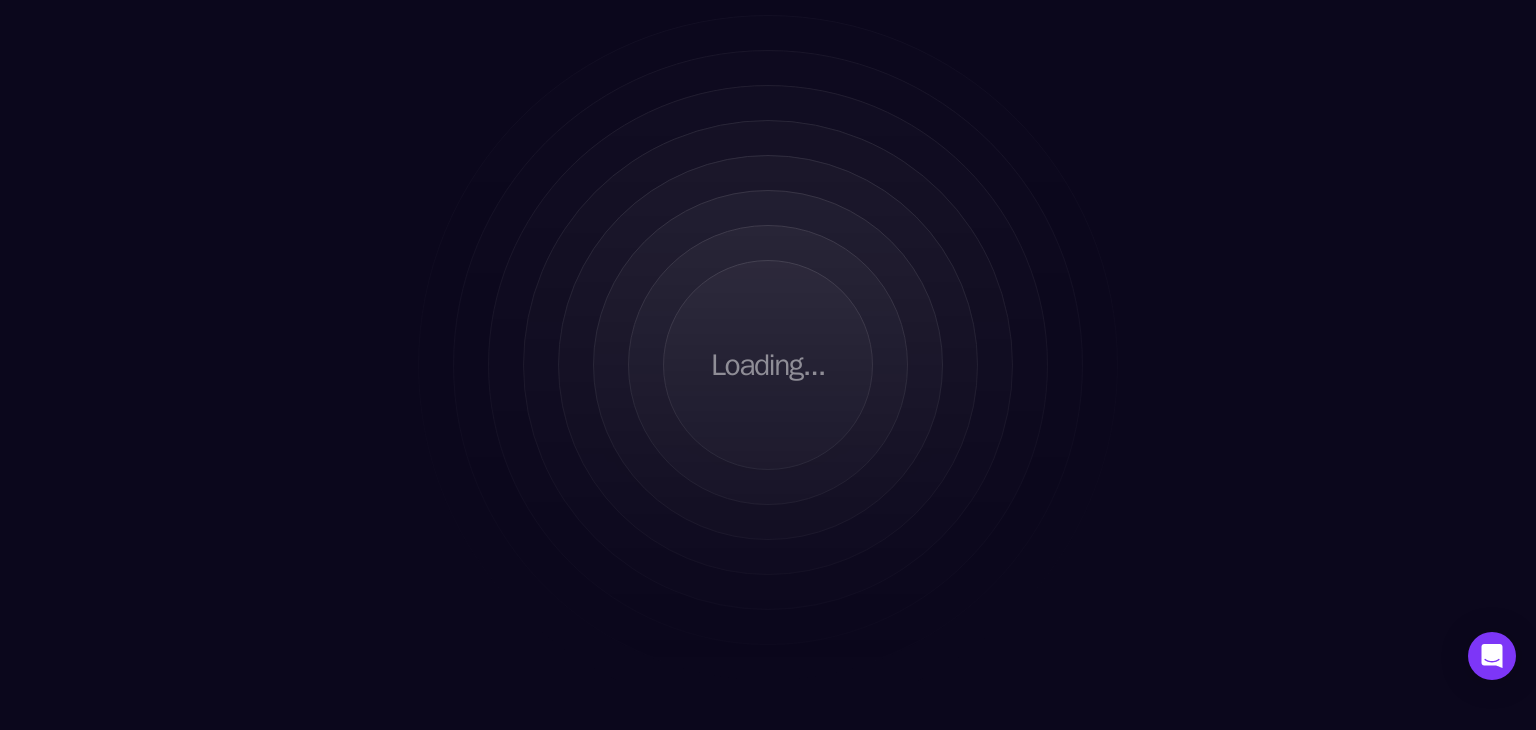 scroll, scrollTop: 0, scrollLeft: 0, axis: both 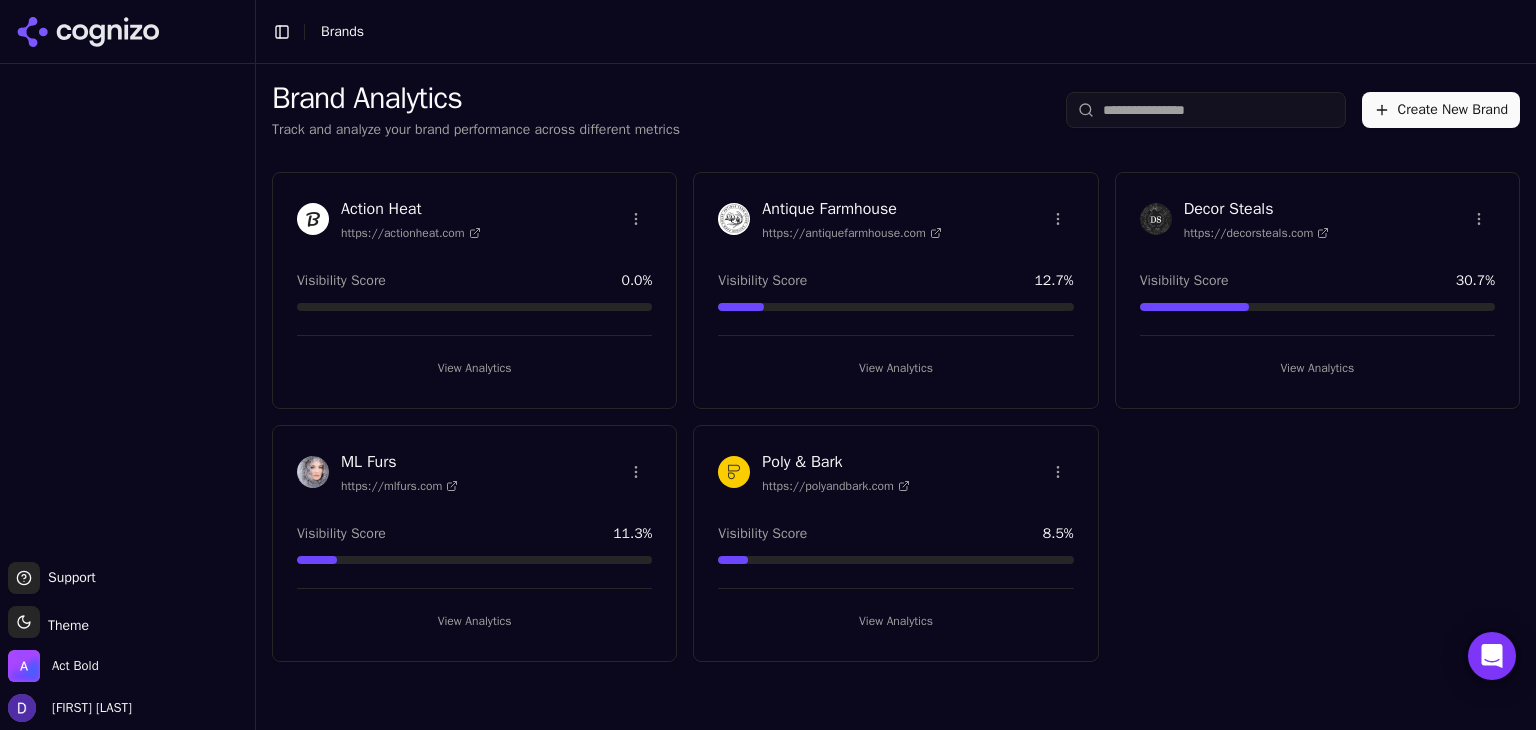 click on "ML Furs" at bounding box center [399, 462] 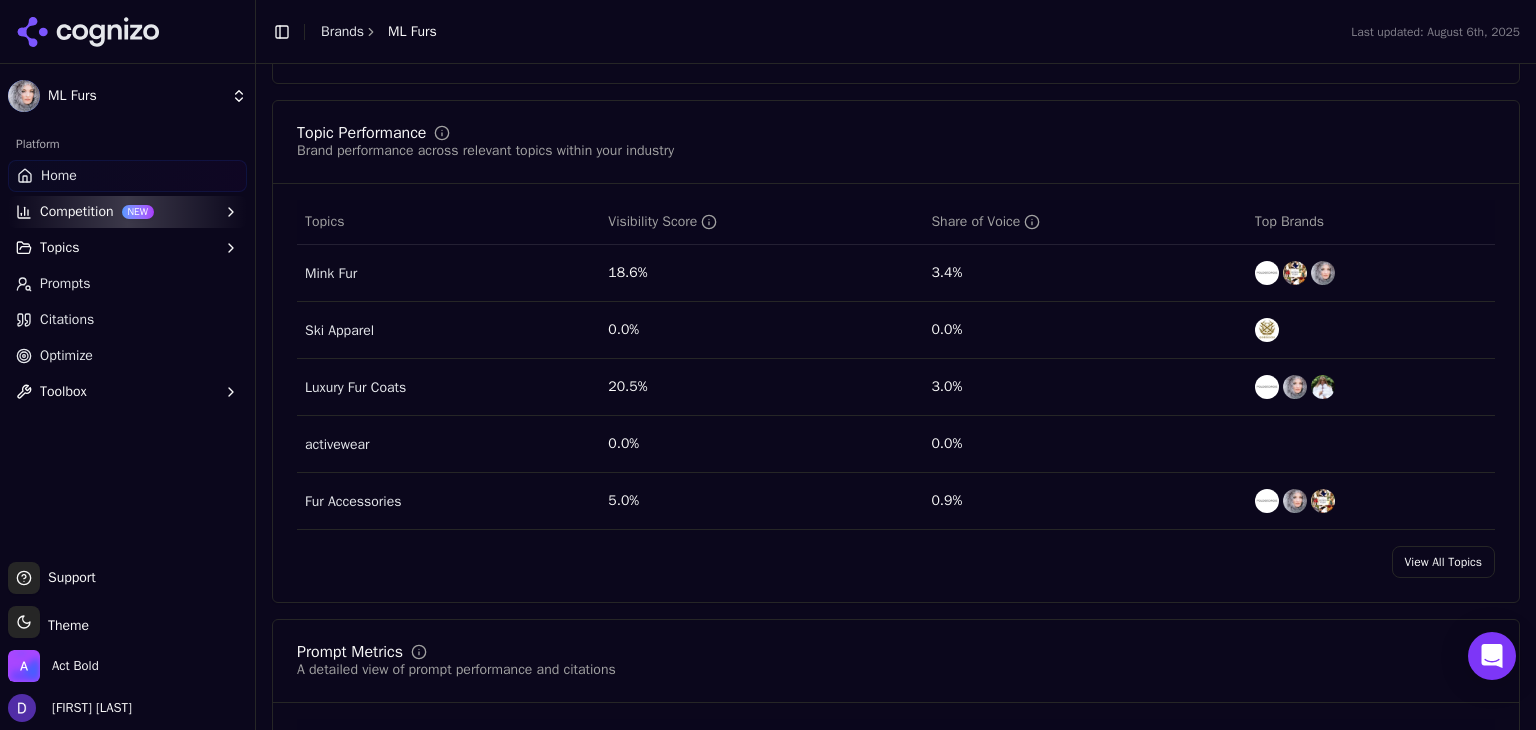 scroll, scrollTop: 933, scrollLeft: 0, axis: vertical 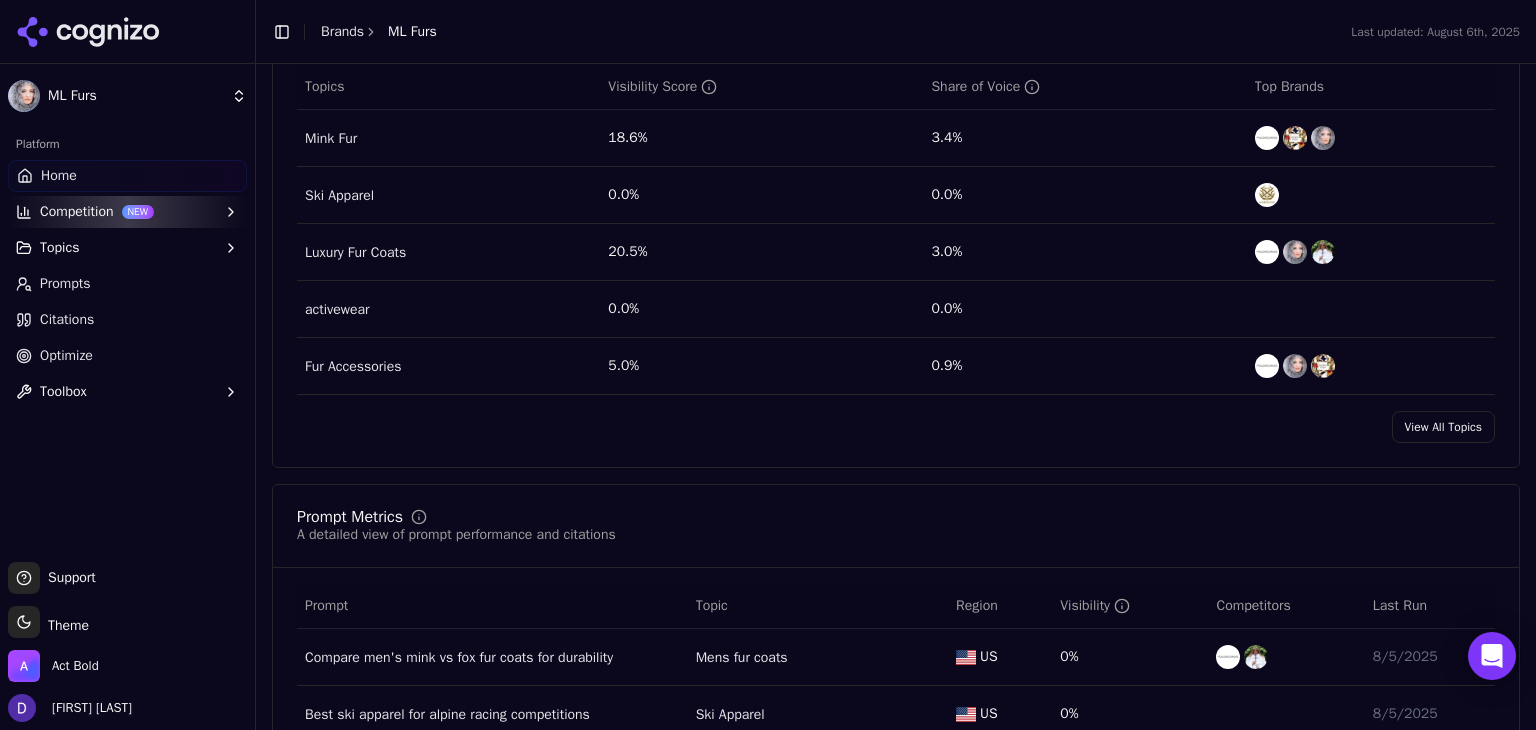 click on "View All Topics" at bounding box center [1443, 427] 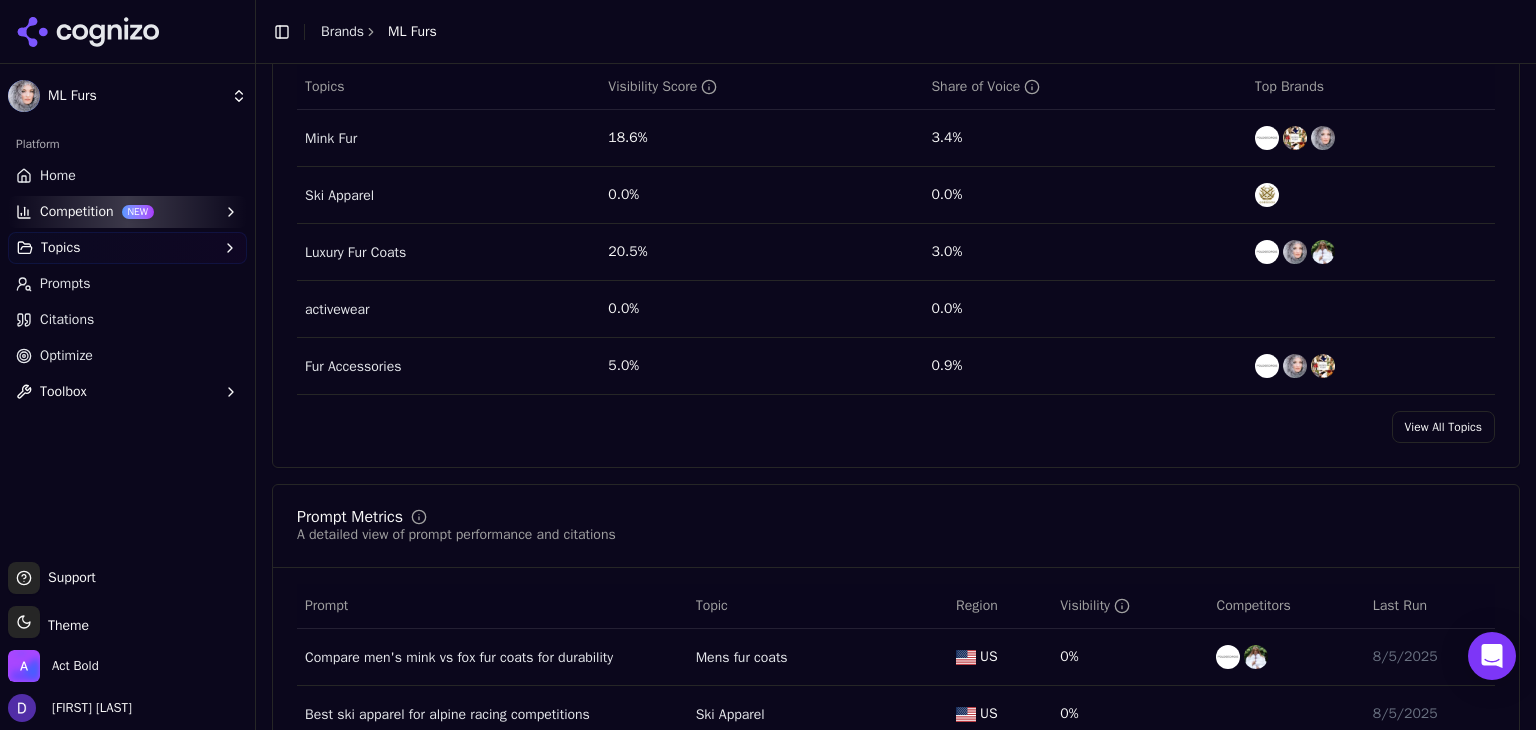 scroll, scrollTop: 0, scrollLeft: 0, axis: both 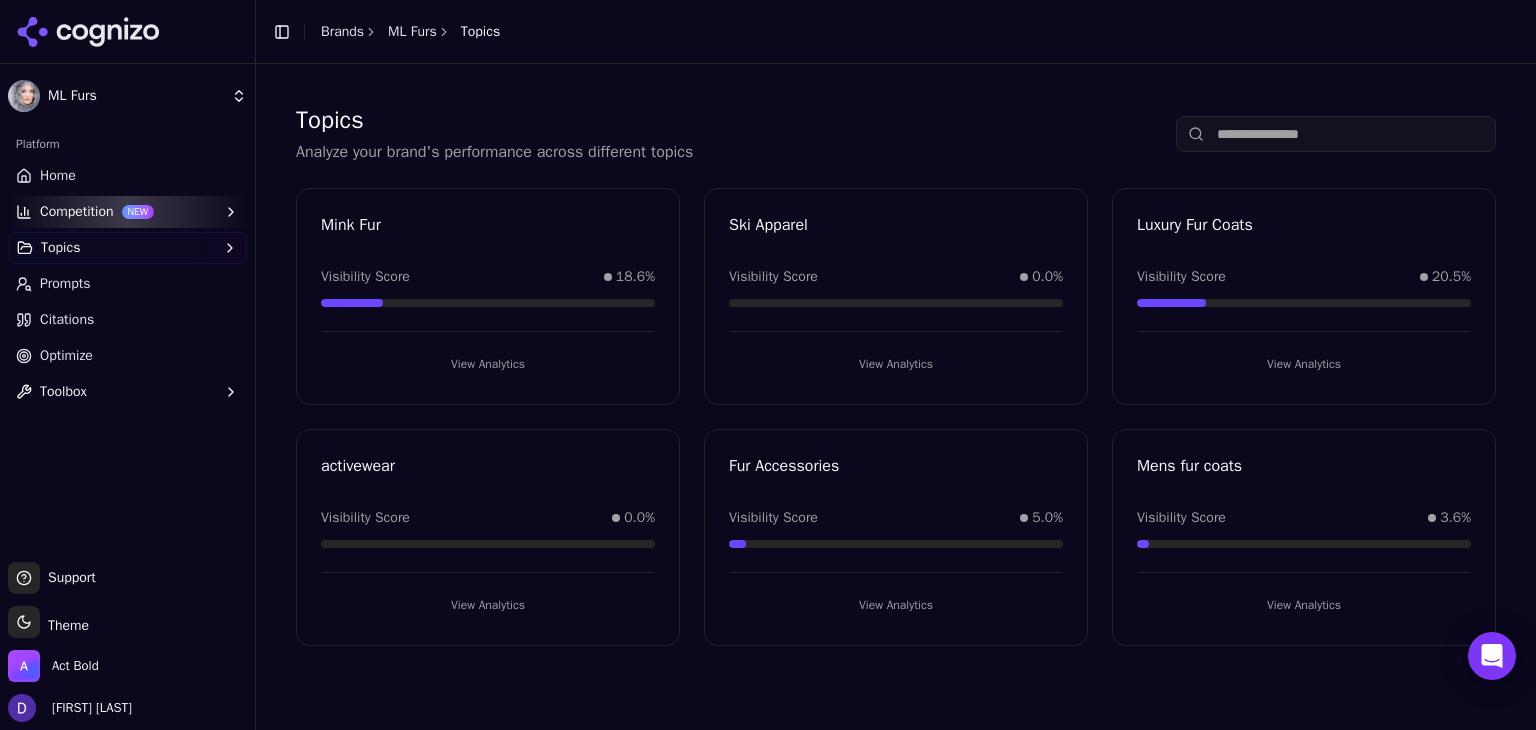 click on "View Analytics" at bounding box center (896, 364) 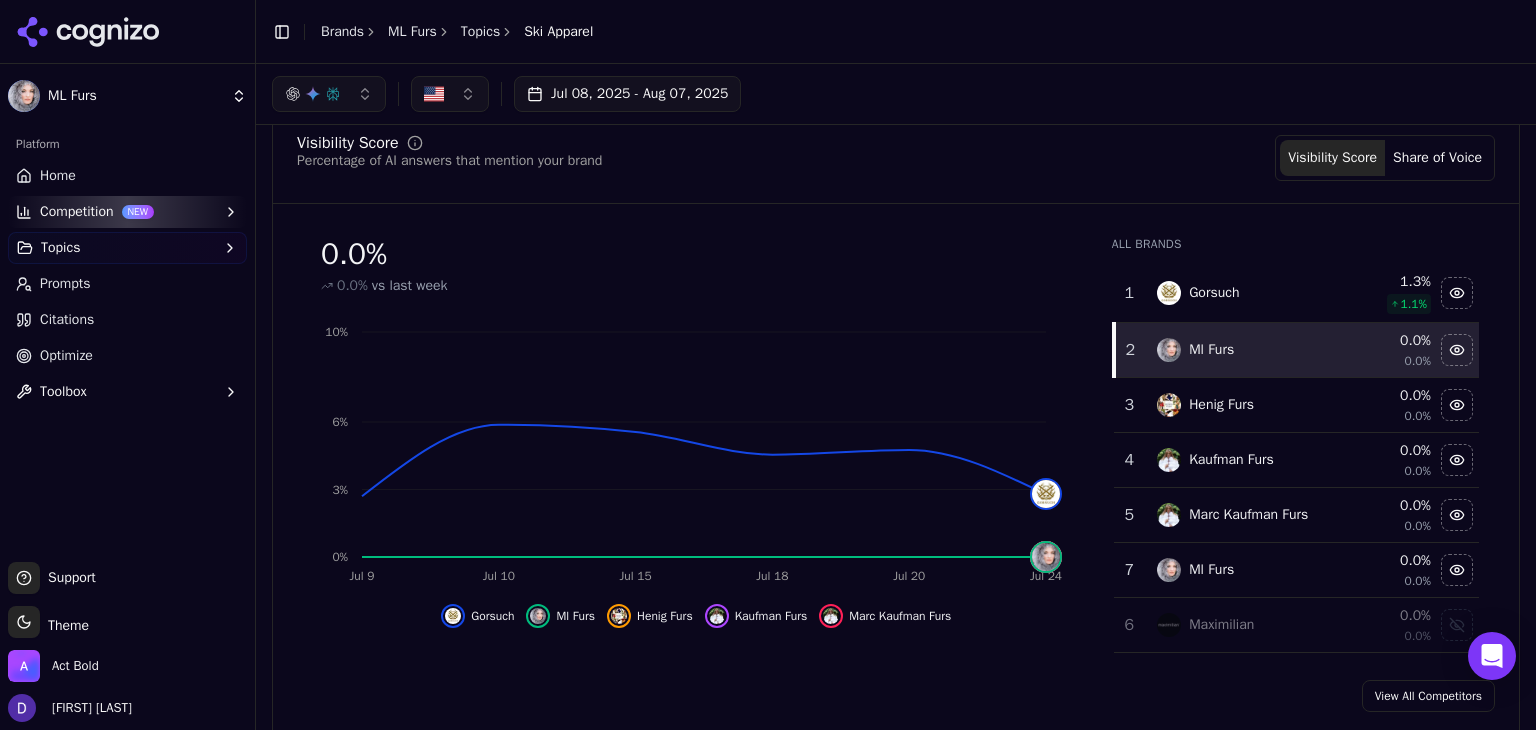 scroll, scrollTop: 0, scrollLeft: 0, axis: both 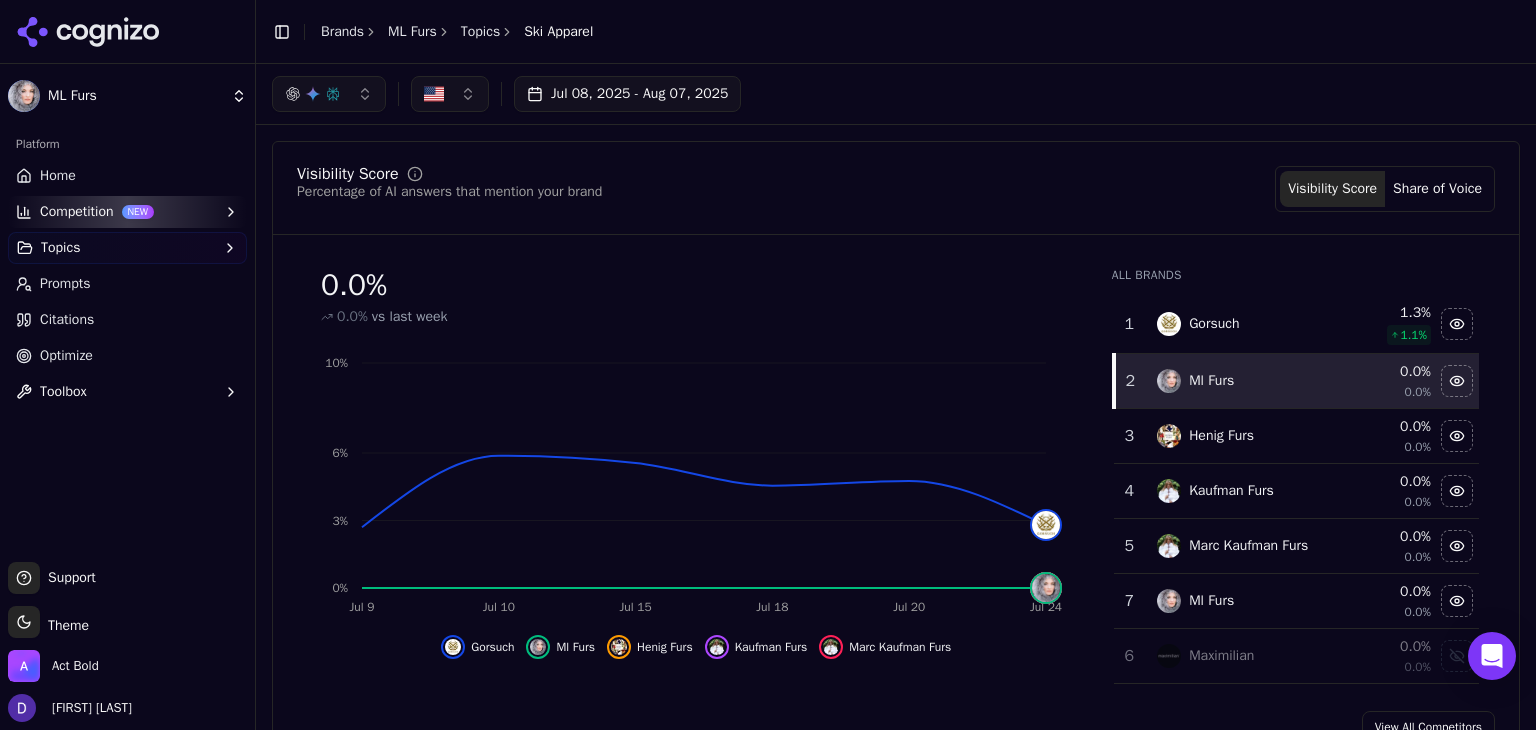 click on "Topics" at bounding box center (127, 248) 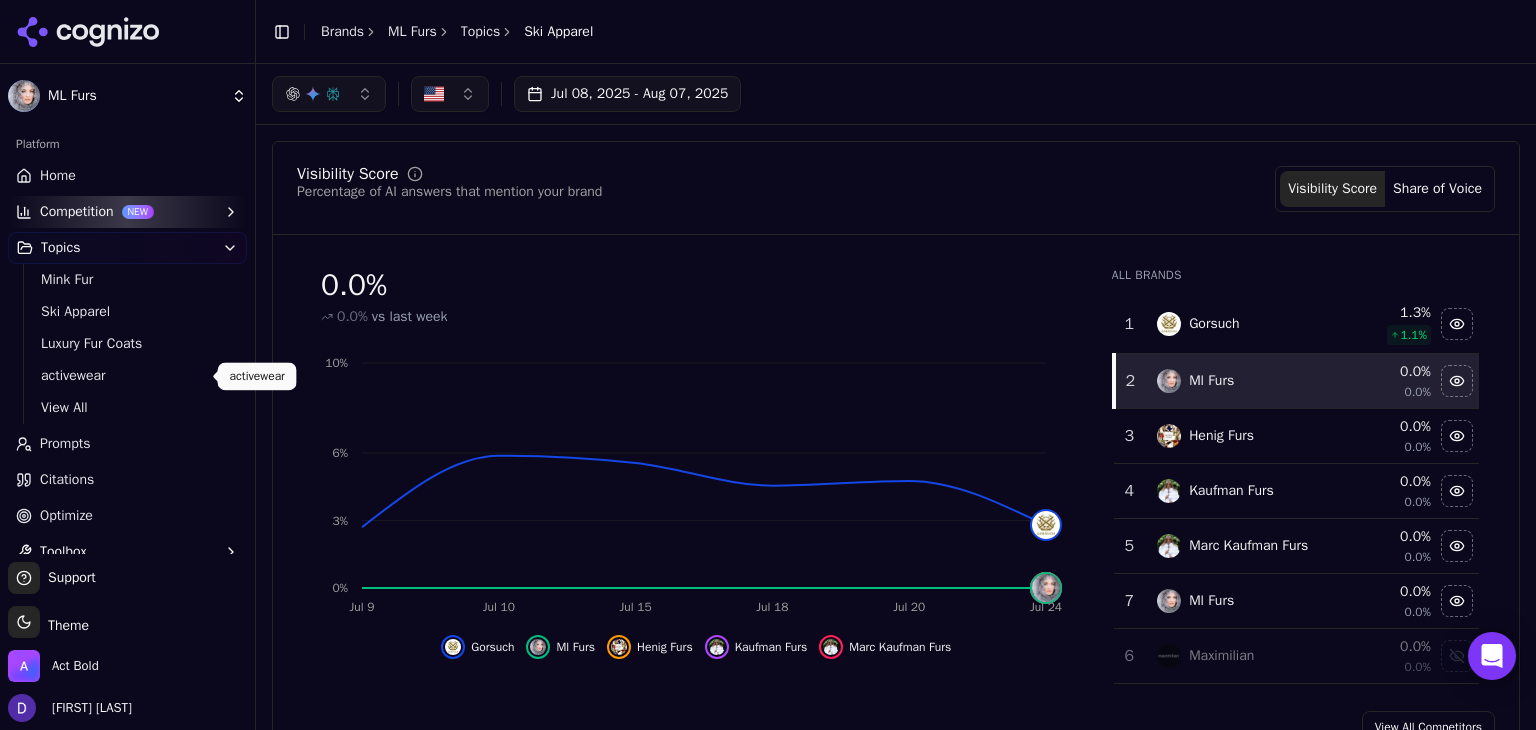 click on "activewear" at bounding box center [128, 376] 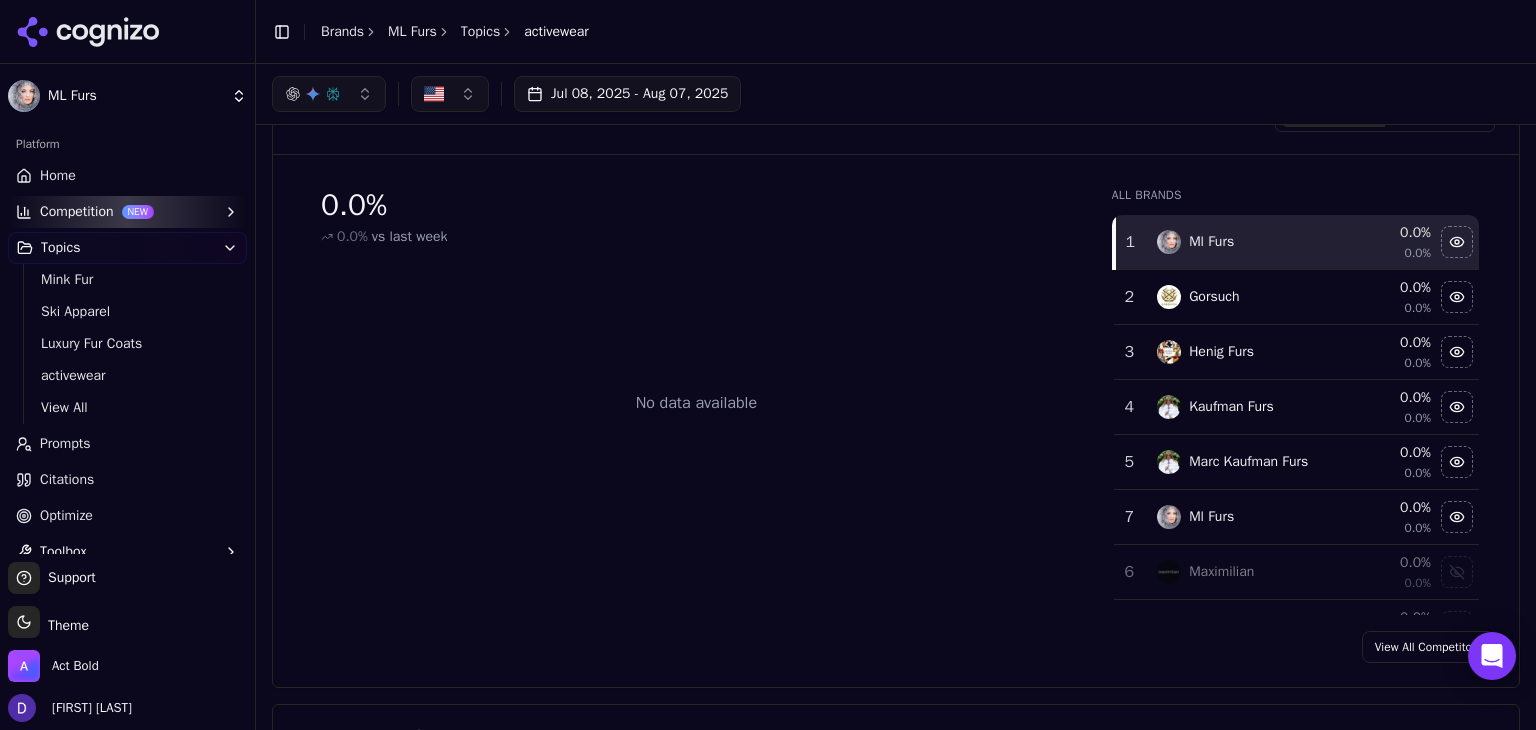 scroll, scrollTop: 0, scrollLeft: 0, axis: both 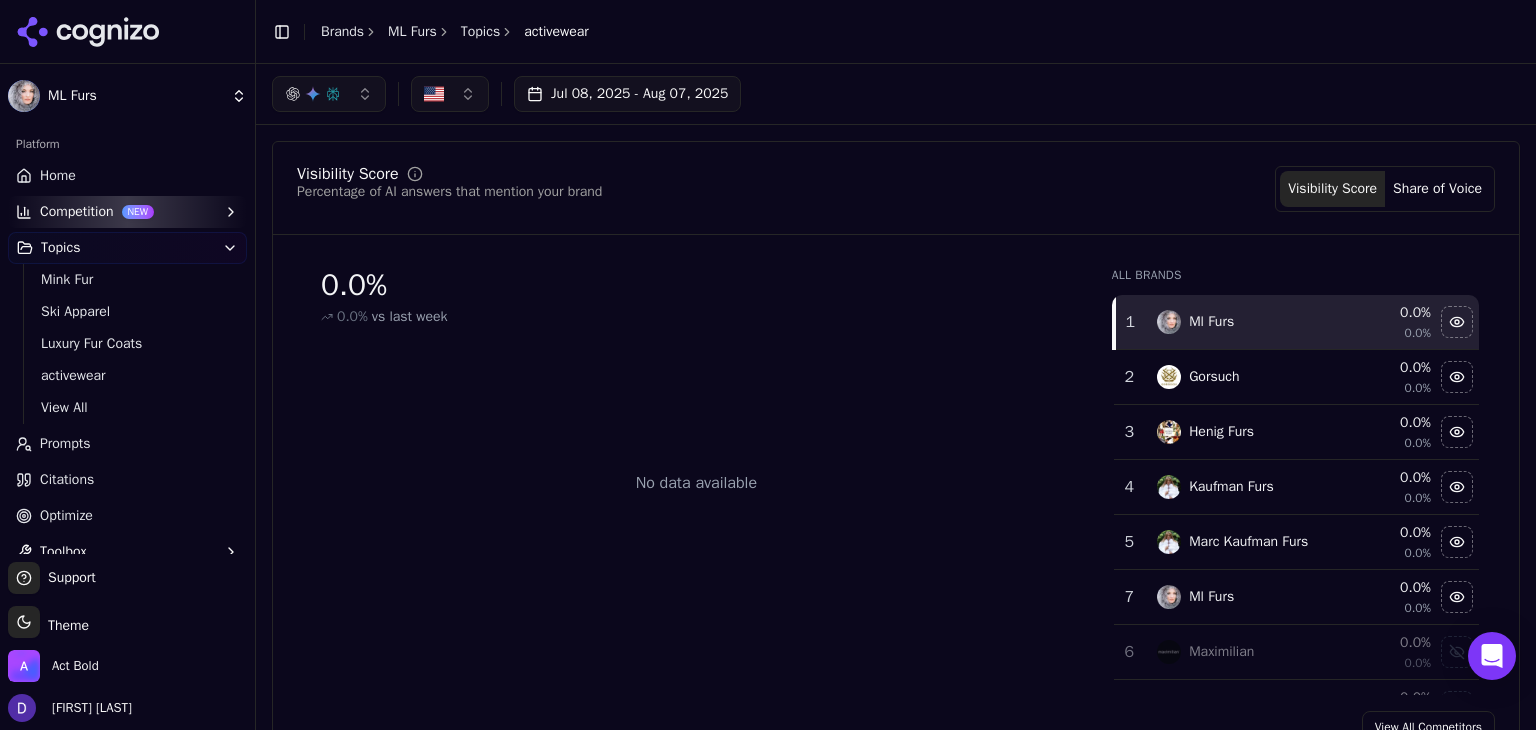 drag, startPoint x: 104, startPoint y: 440, endPoint x: 118, endPoint y: 444, distance: 14.56022 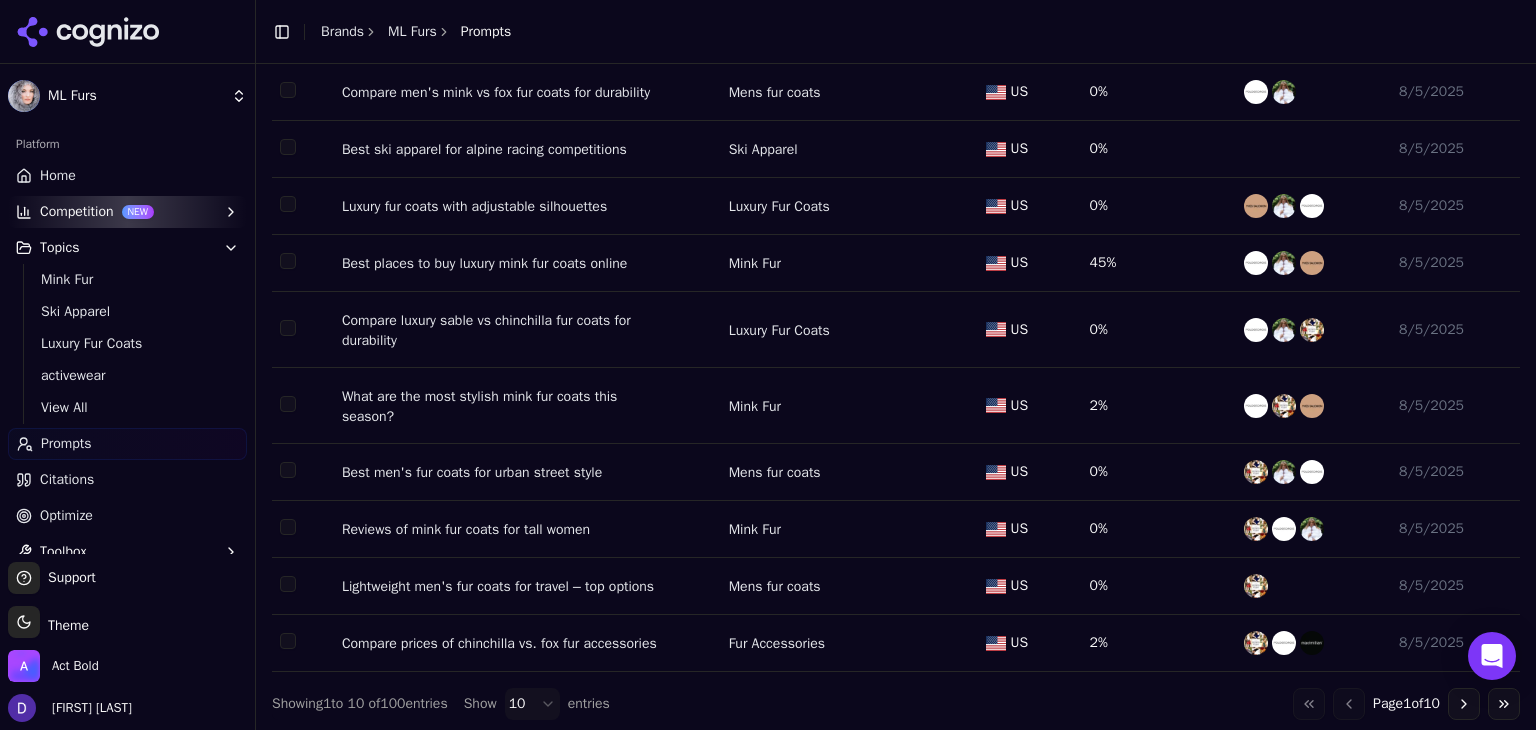 scroll, scrollTop: 186, scrollLeft: 0, axis: vertical 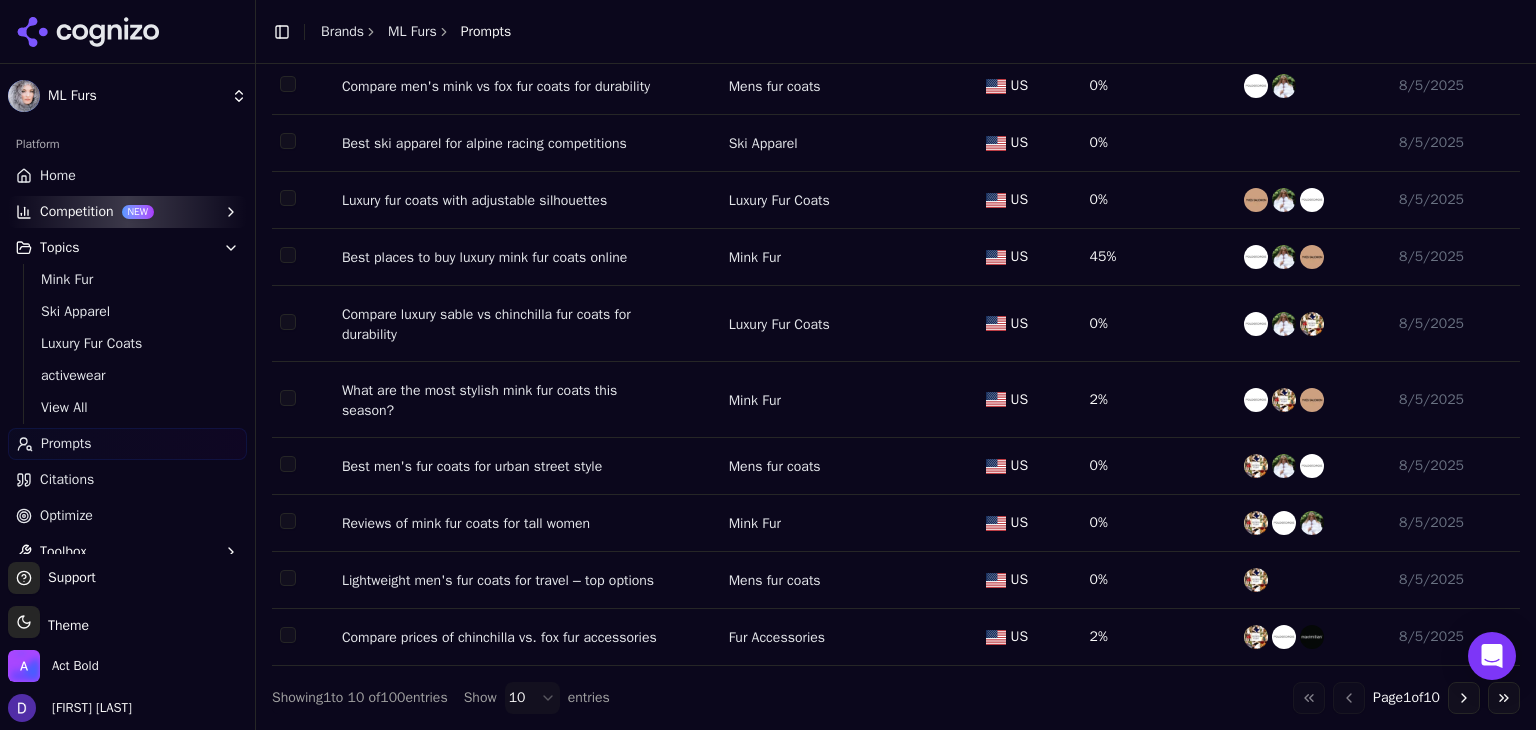 click on "Compare men's mink vs fox fur coats for durability Mens fur coats US 0% 8/5/2025 Best ski apparel for alpine racing competitions Ski Apparel US 0% 8/5/2025 Luxury fur coats with adjustable silhouettes Luxury Fur Coats US 0% 8/5/2025 Best places to buy luxury mink fur coats online Mink Fur US 45% 8/5/2025 Compare luxury sable vs chinchilla fur coats for durability Luxury Fur Coats US 0% 8/5/2025 What are the most stylish mink fur coats this season? Mink Fur US 2% 8/5/2025 Best men's fur coats for urban street style Mens fur coats US 0% 8/5/2025 Reviews of mink fur coats for tall women Mink Fur US 0% 8/5/2025 Mens fur coats US" at bounding box center [768, 365] 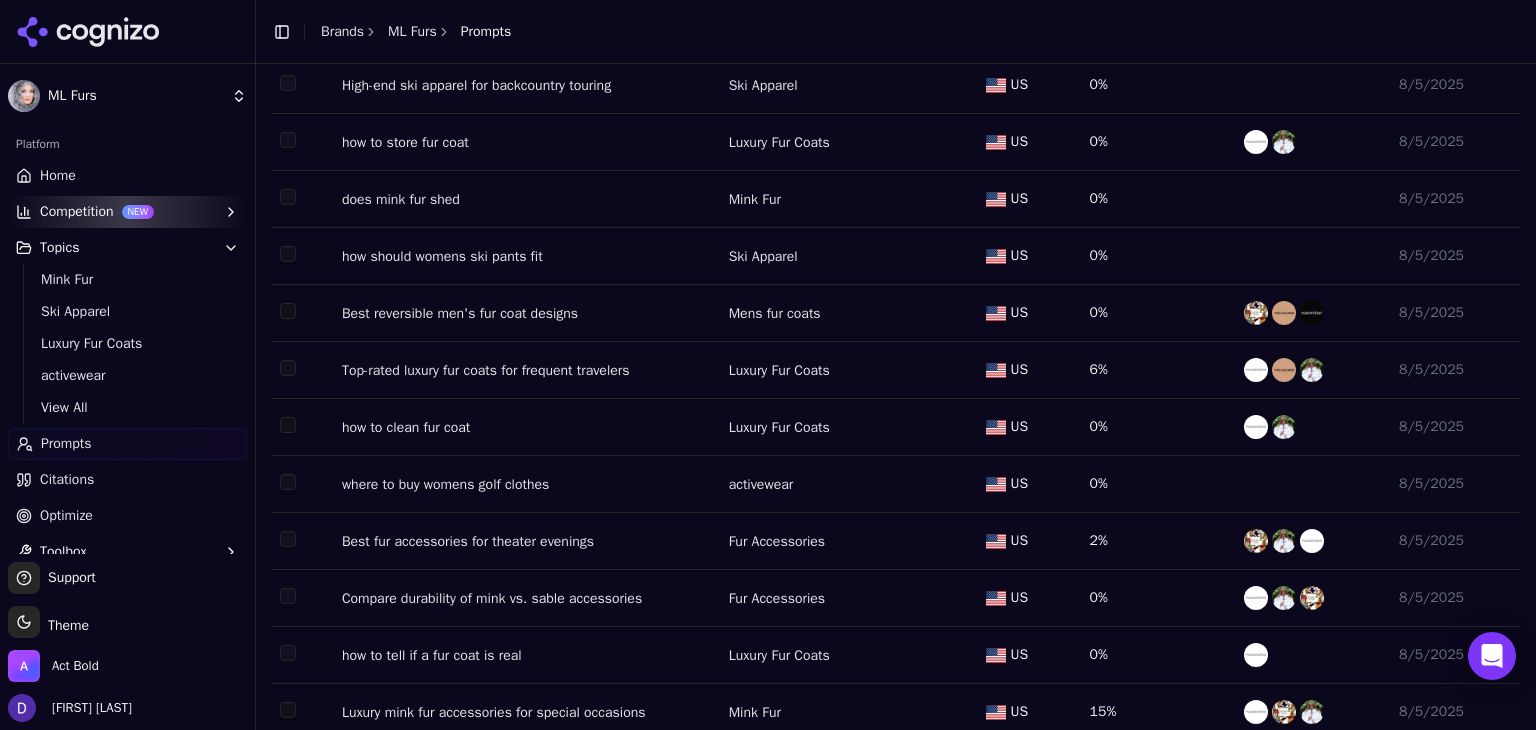 scroll, scrollTop: 2052, scrollLeft: 0, axis: vertical 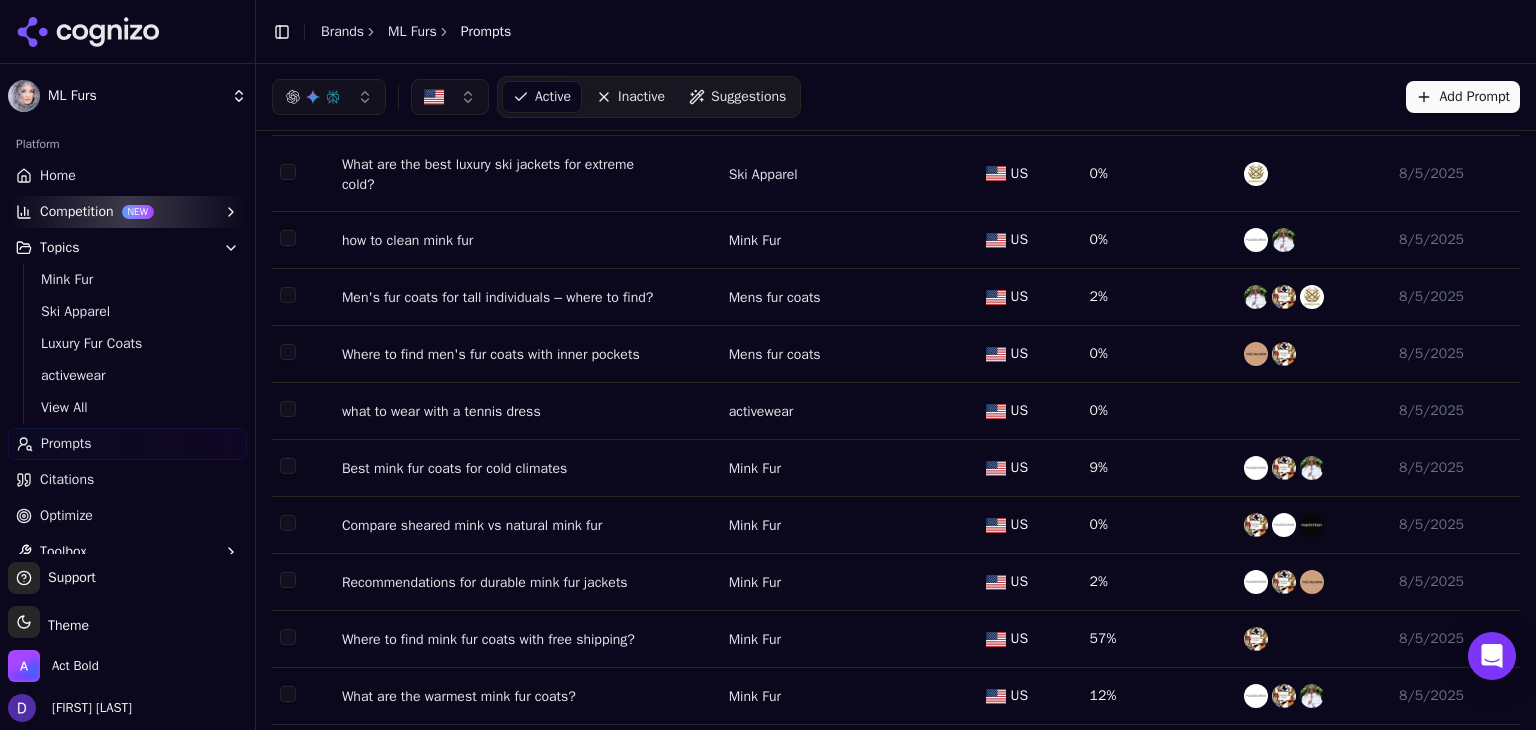 click on "Toggle Sidebar Brands ML Furs Prompts" at bounding box center [391, 32] 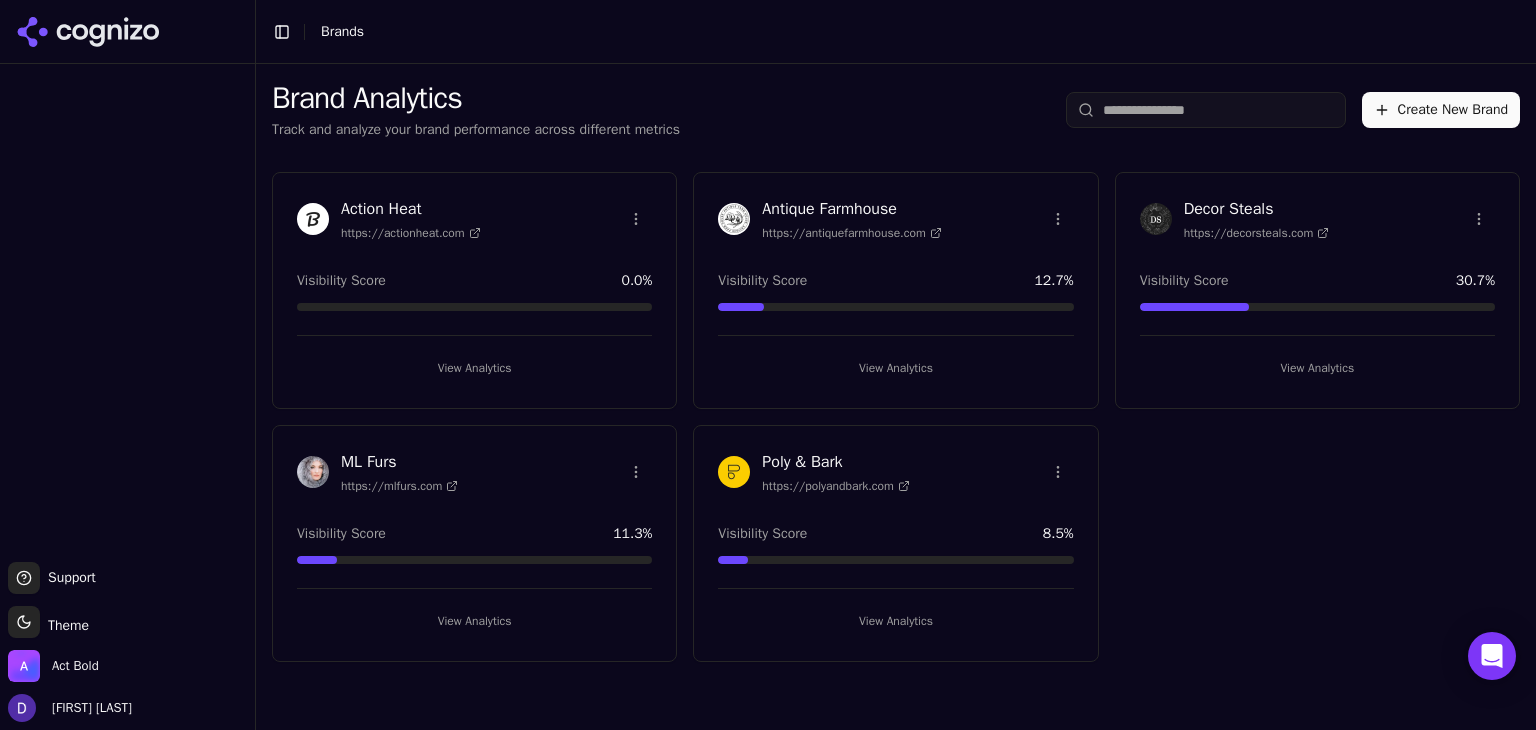click on "Decor Steals" at bounding box center [1257, 209] 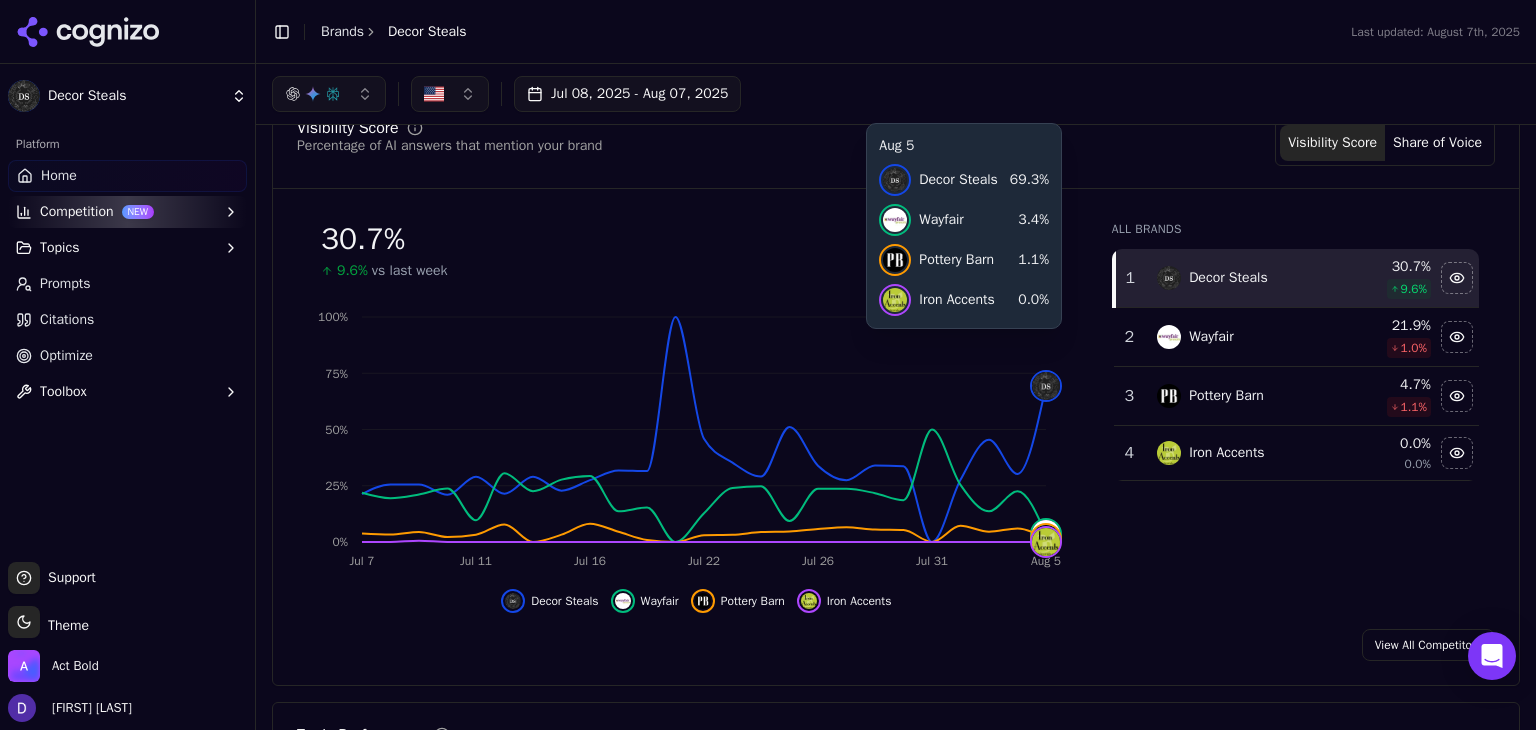 scroll, scrollTop: 133, scrollLeft: 0, axis: vertical 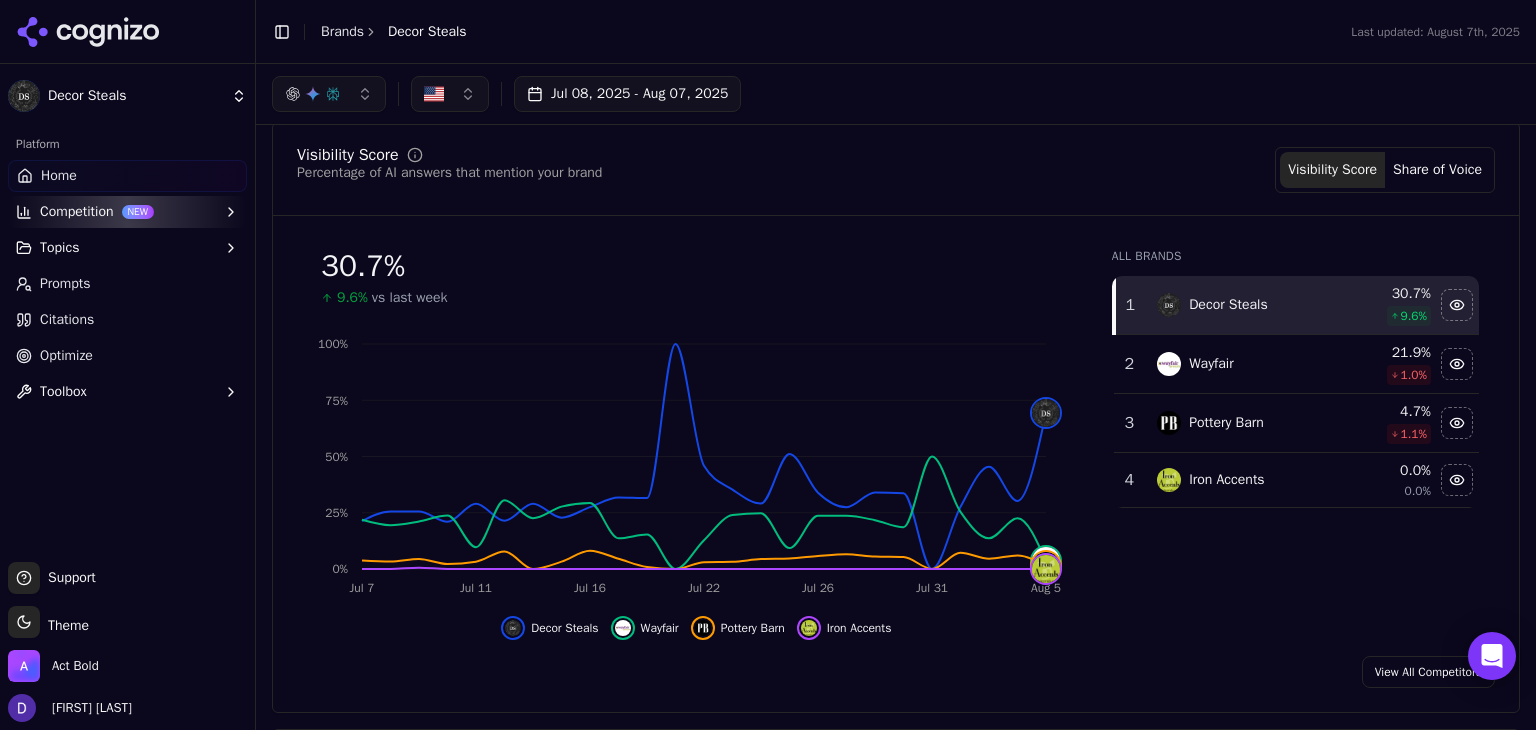 click on "Brands" at bounding box center (342, 31) 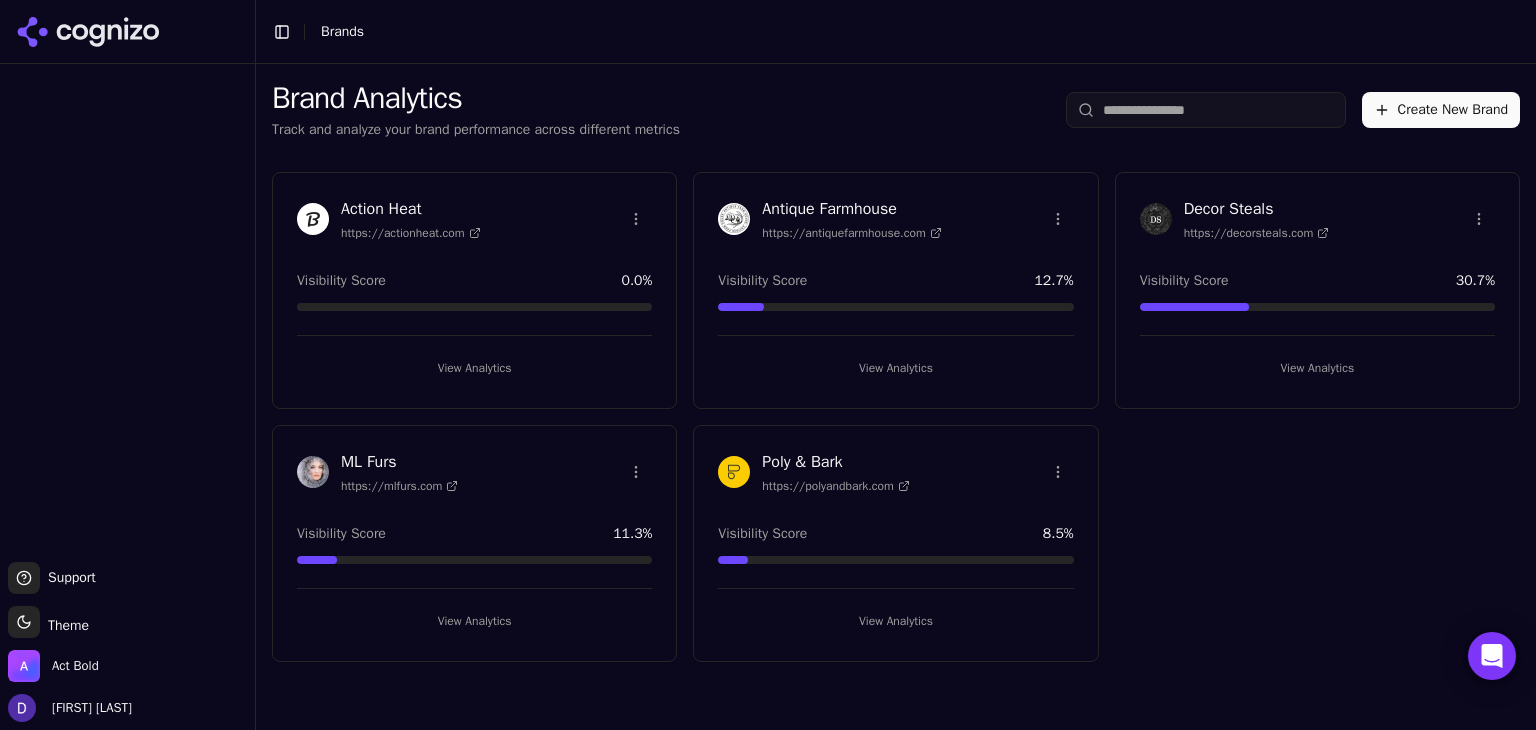click on "View Analytics" at bounding box center (474, 368) 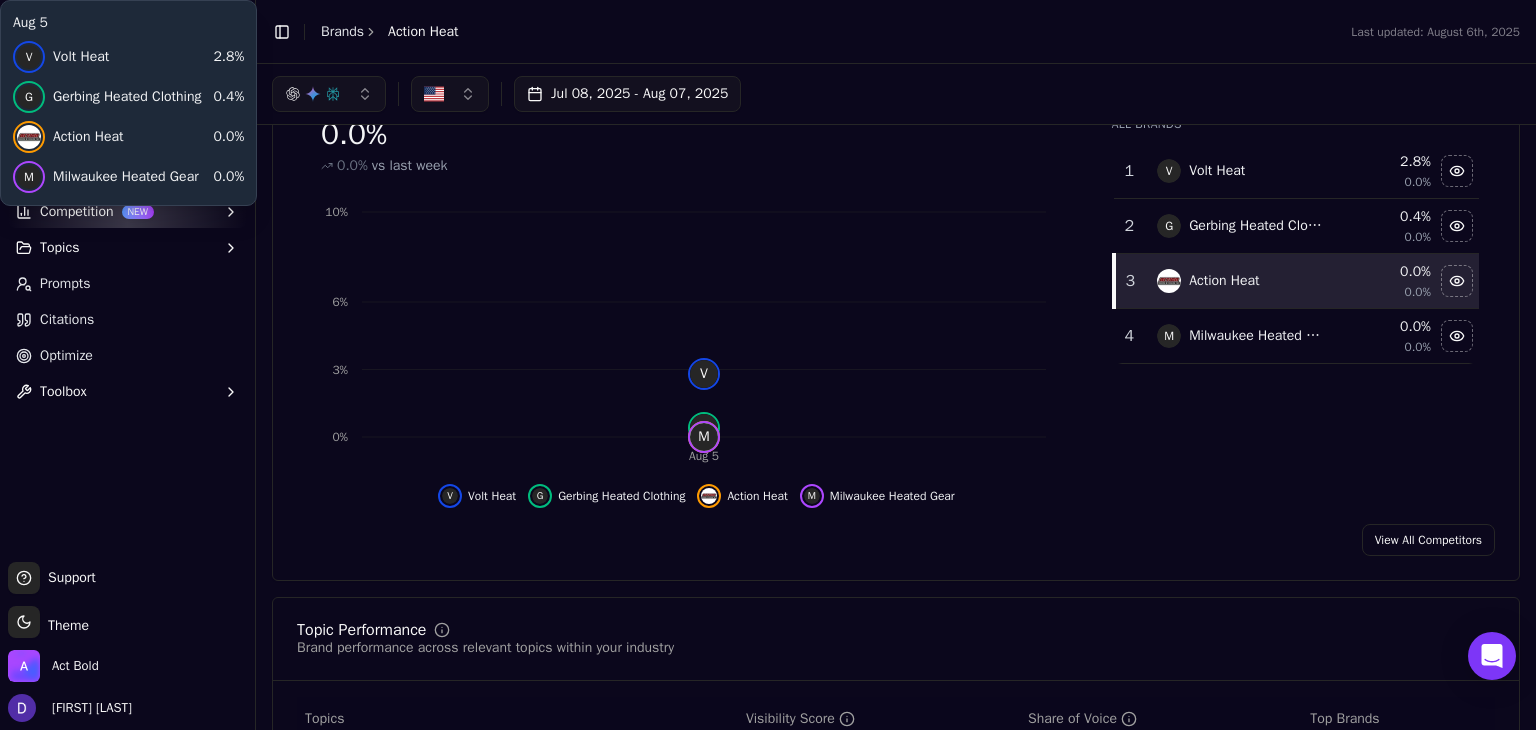 scroll, scrollTop: 133, scrollLeft: 0, axis: vertical 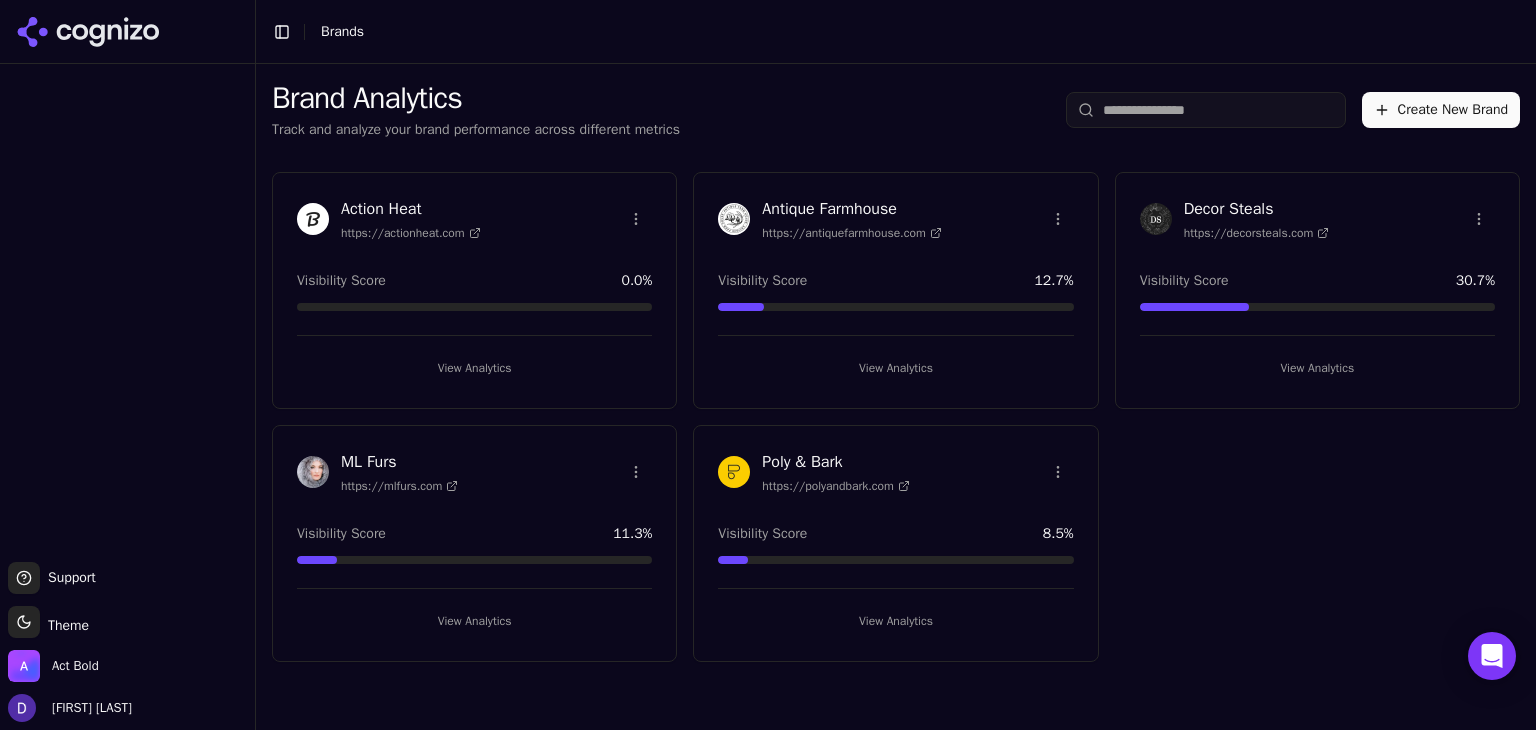 click on "Antique Farmhouse" at bounding box center [851, 209] 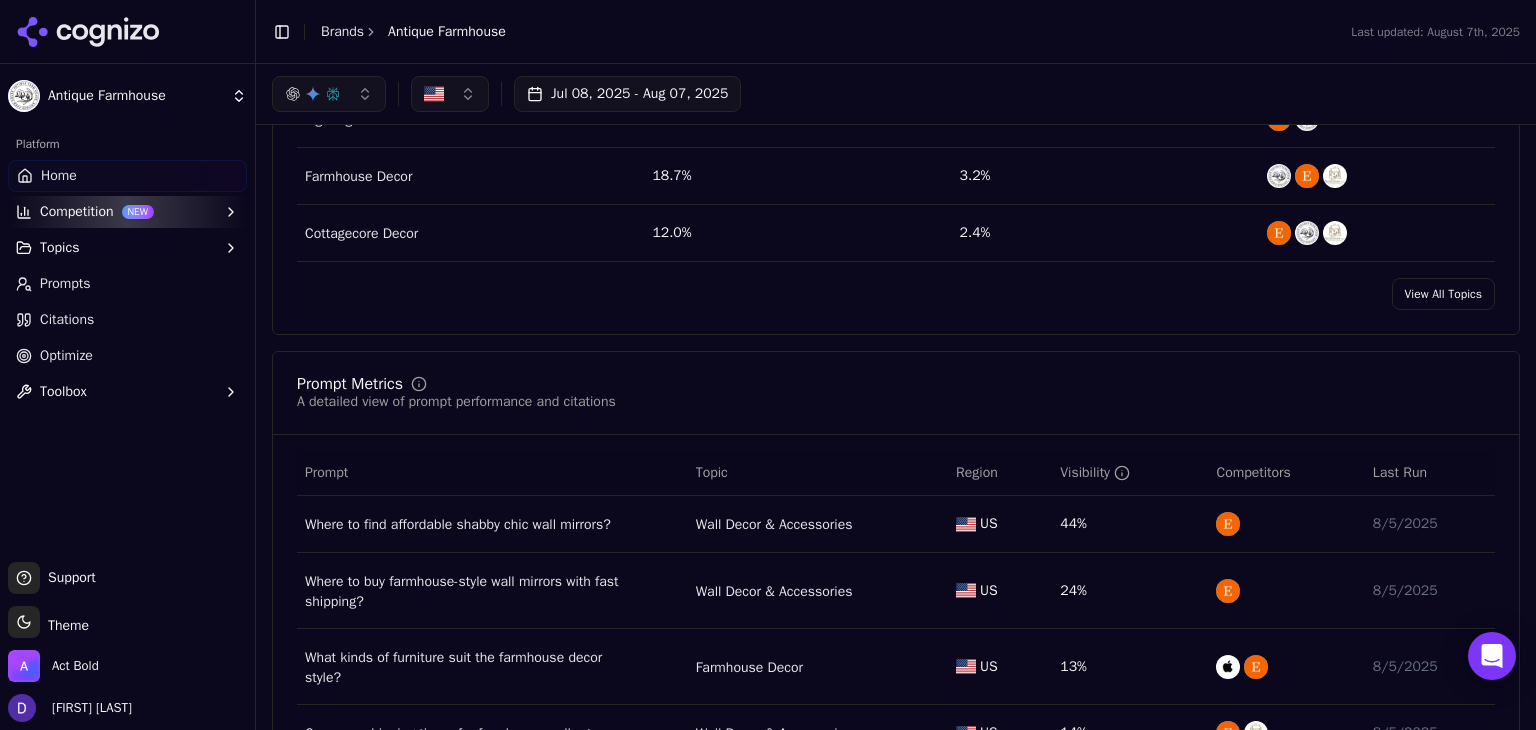scroll, scrollTop: 266, scrollLeft: 0, axis: vertical 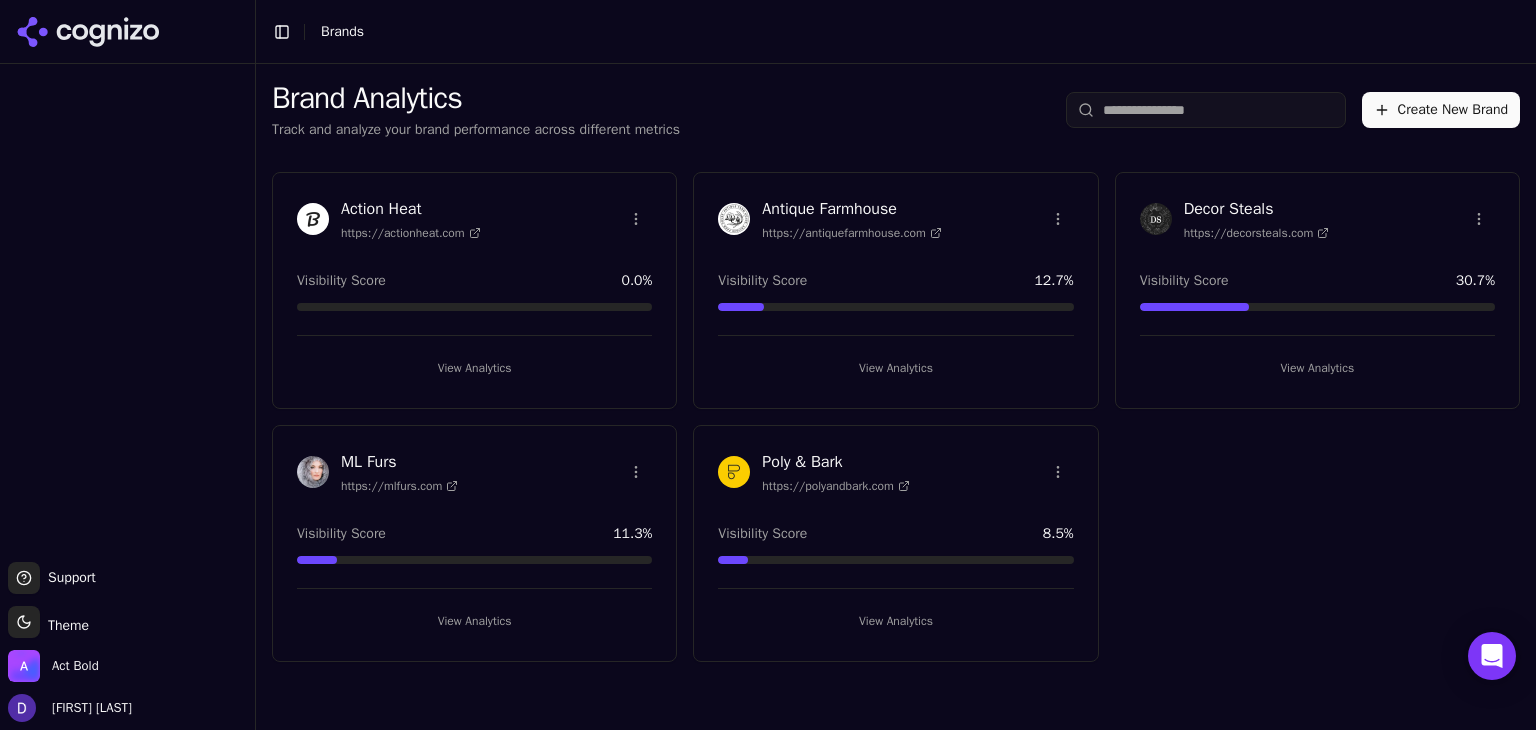 click on "ML Furs" at bounding box center [399, 462] 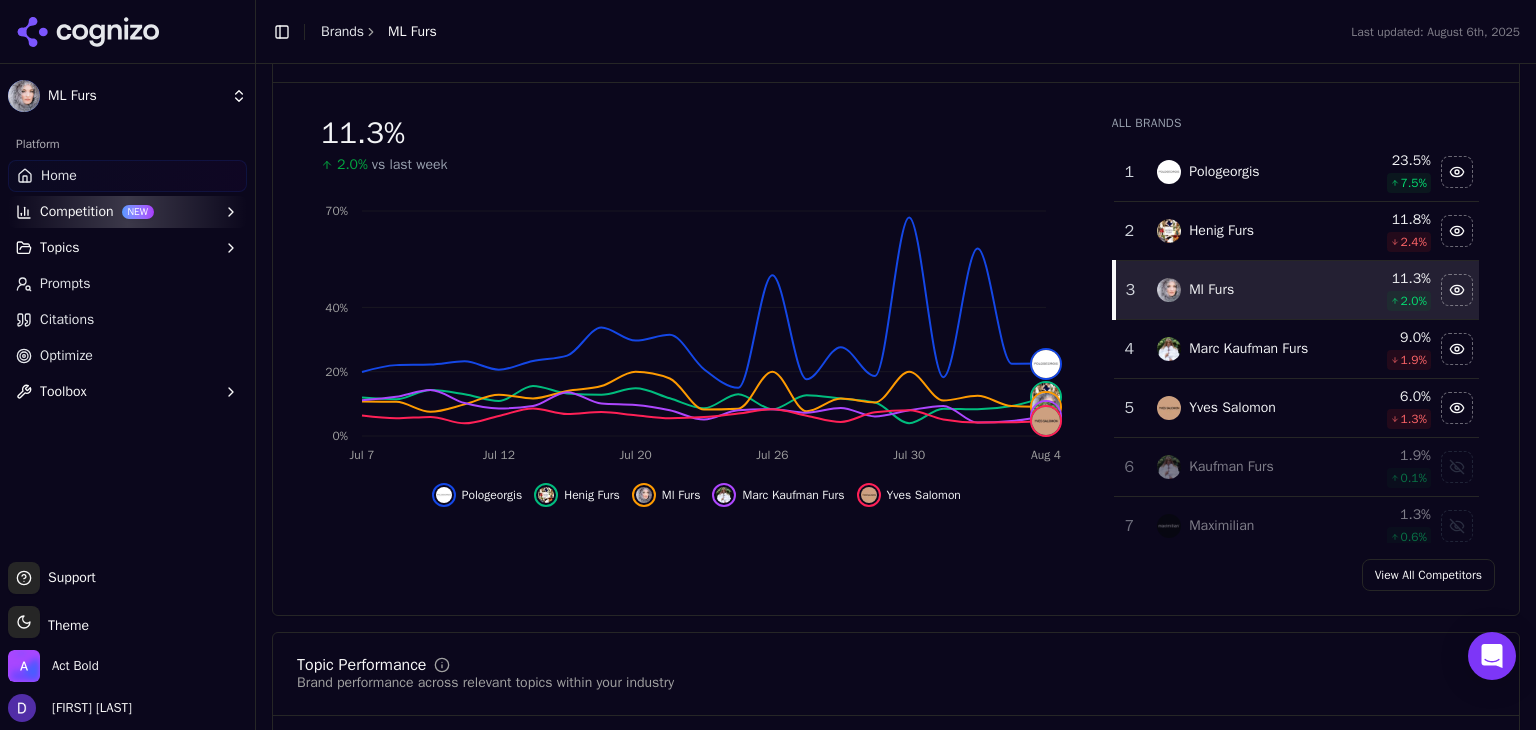 click on "View All Competitors" at bounding box center [1428, 575] 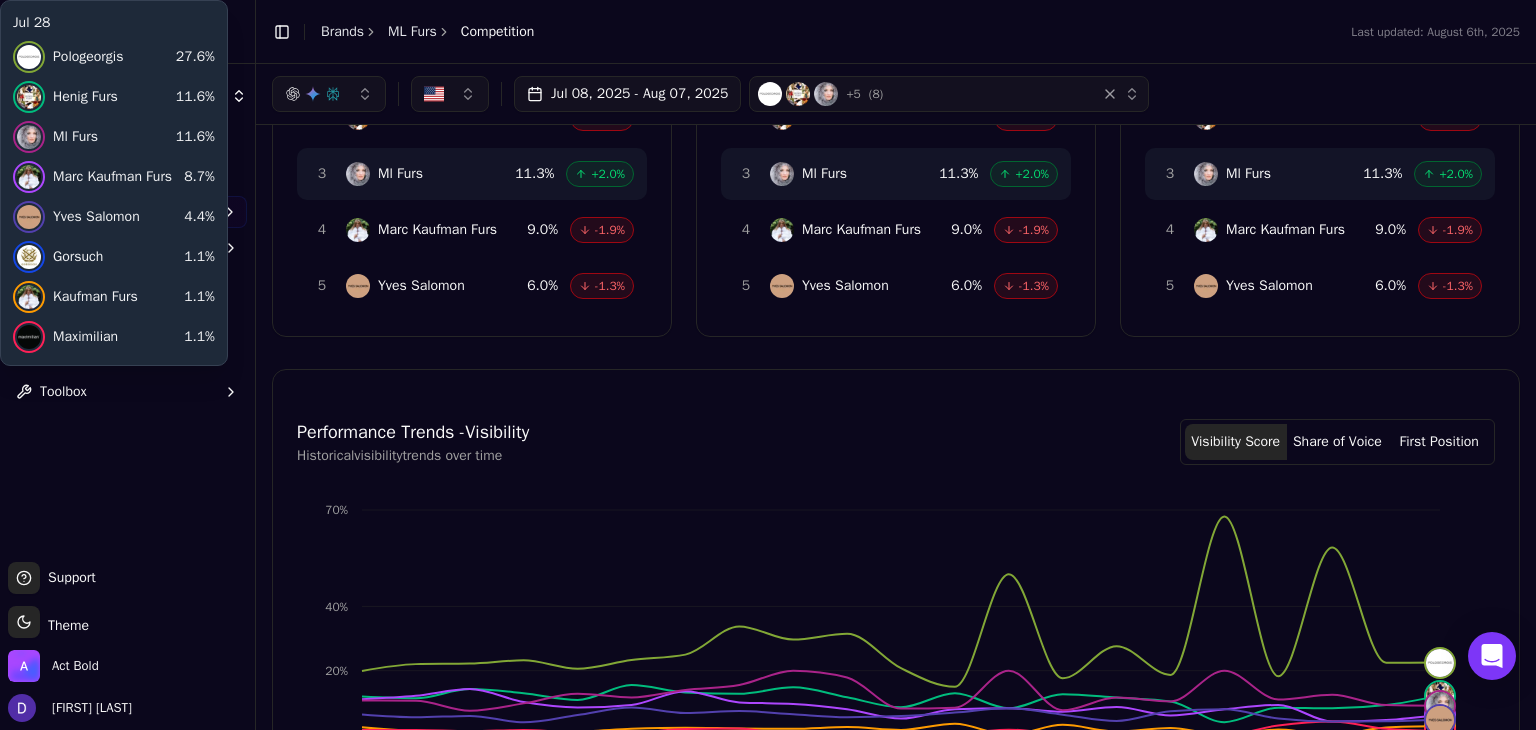 scroll, scrollTop: 204, scrollLeft: 0, axis: vertical 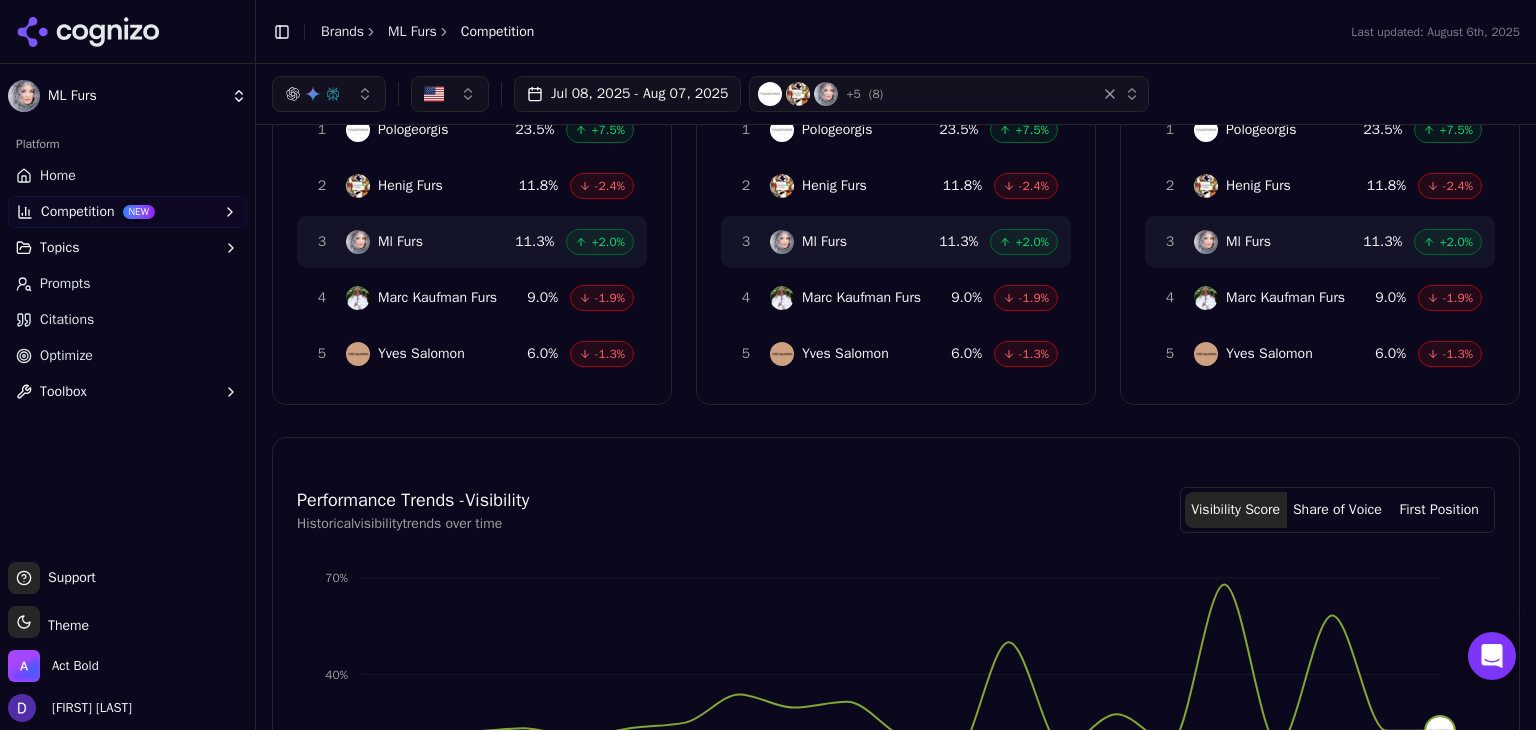 click on "Competition" at bounding box center (78, 212) 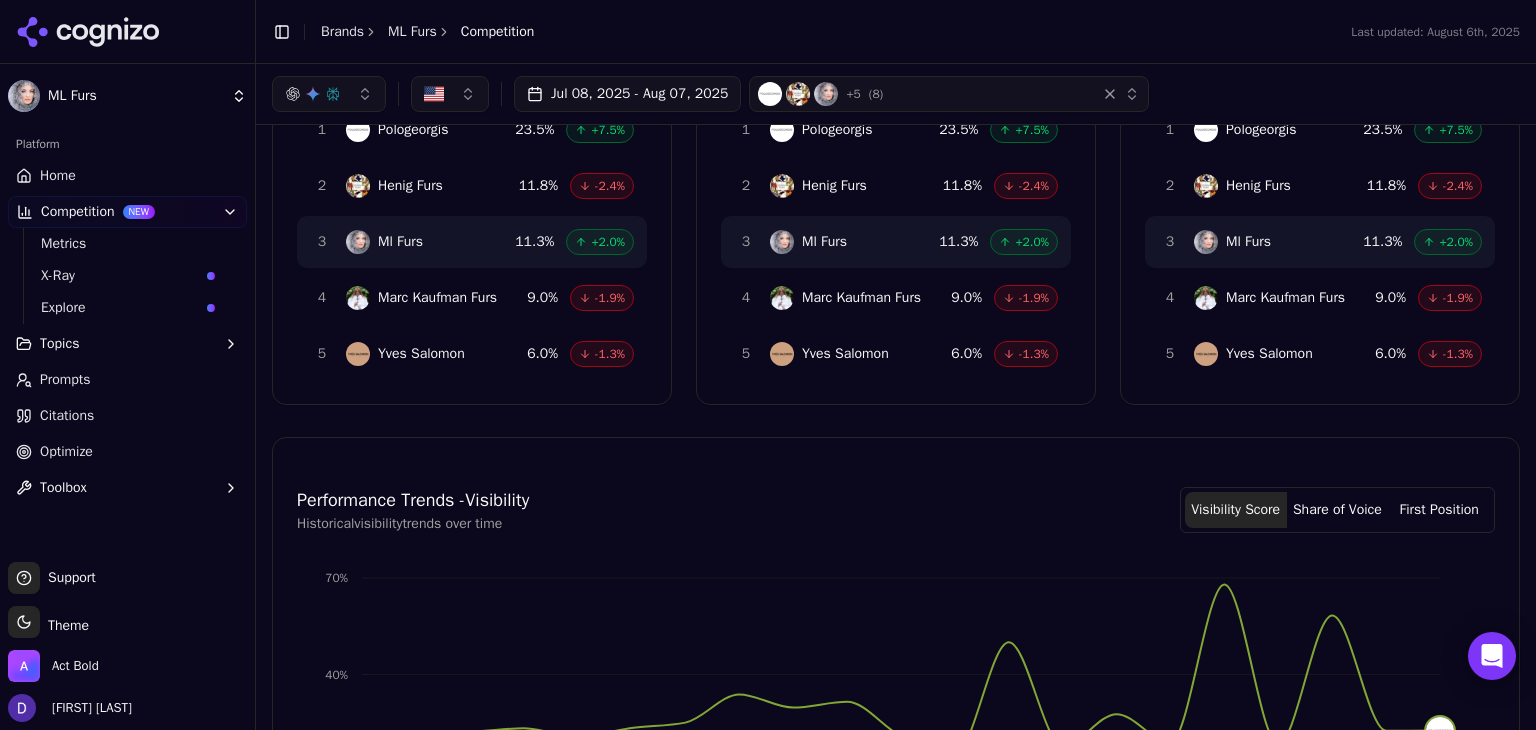 click on "Explore" at bounding box center [120, 308] 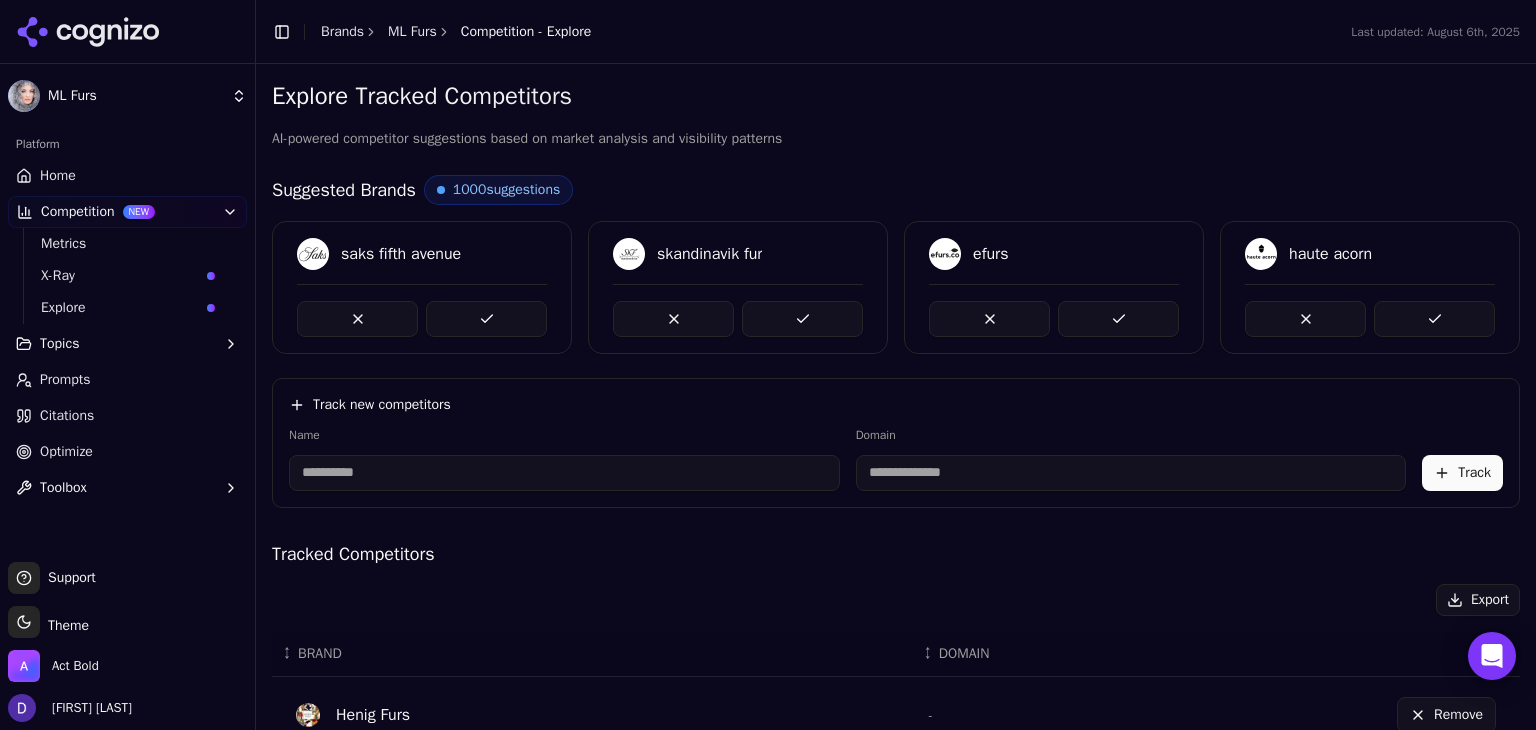 click at bounding box center [1131, 473] 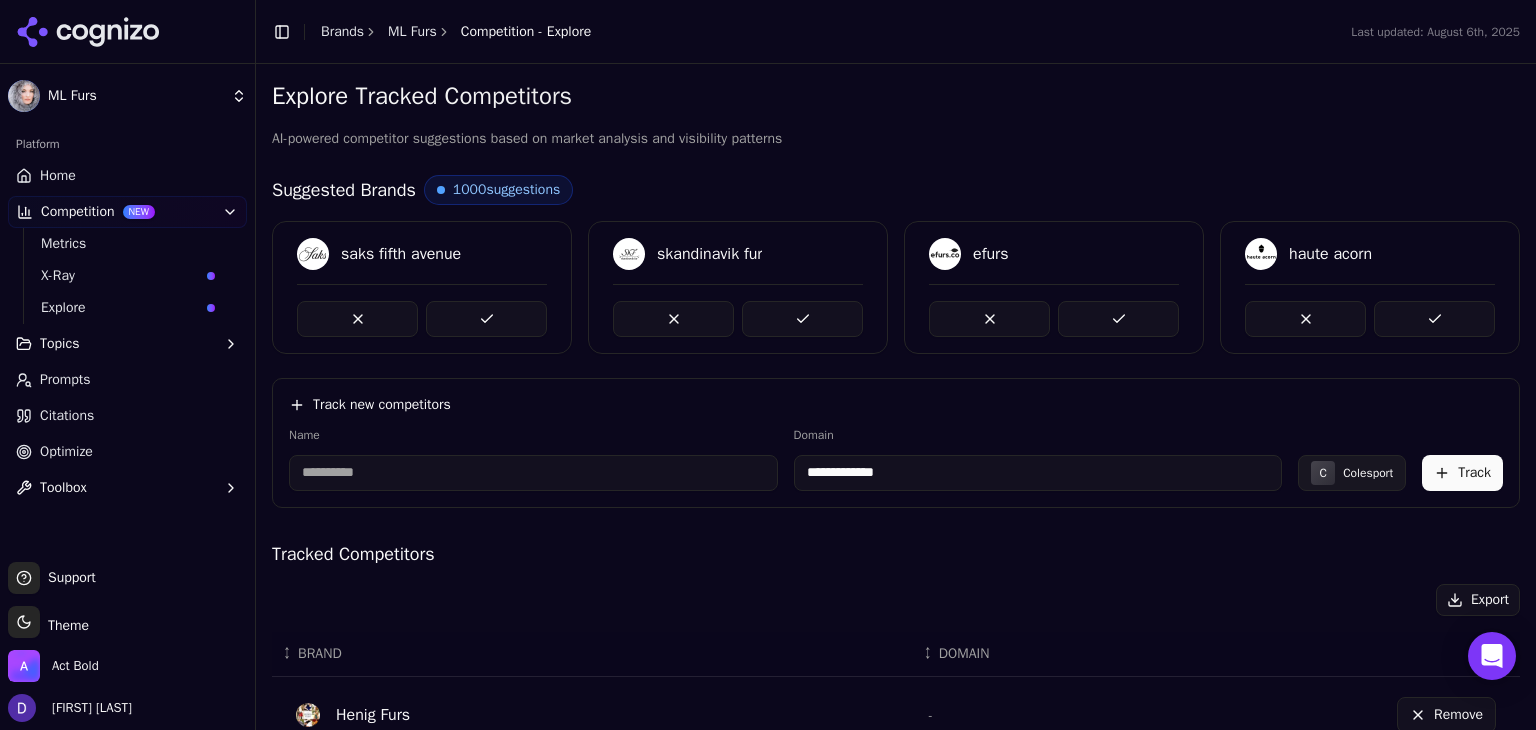 type on "**********" 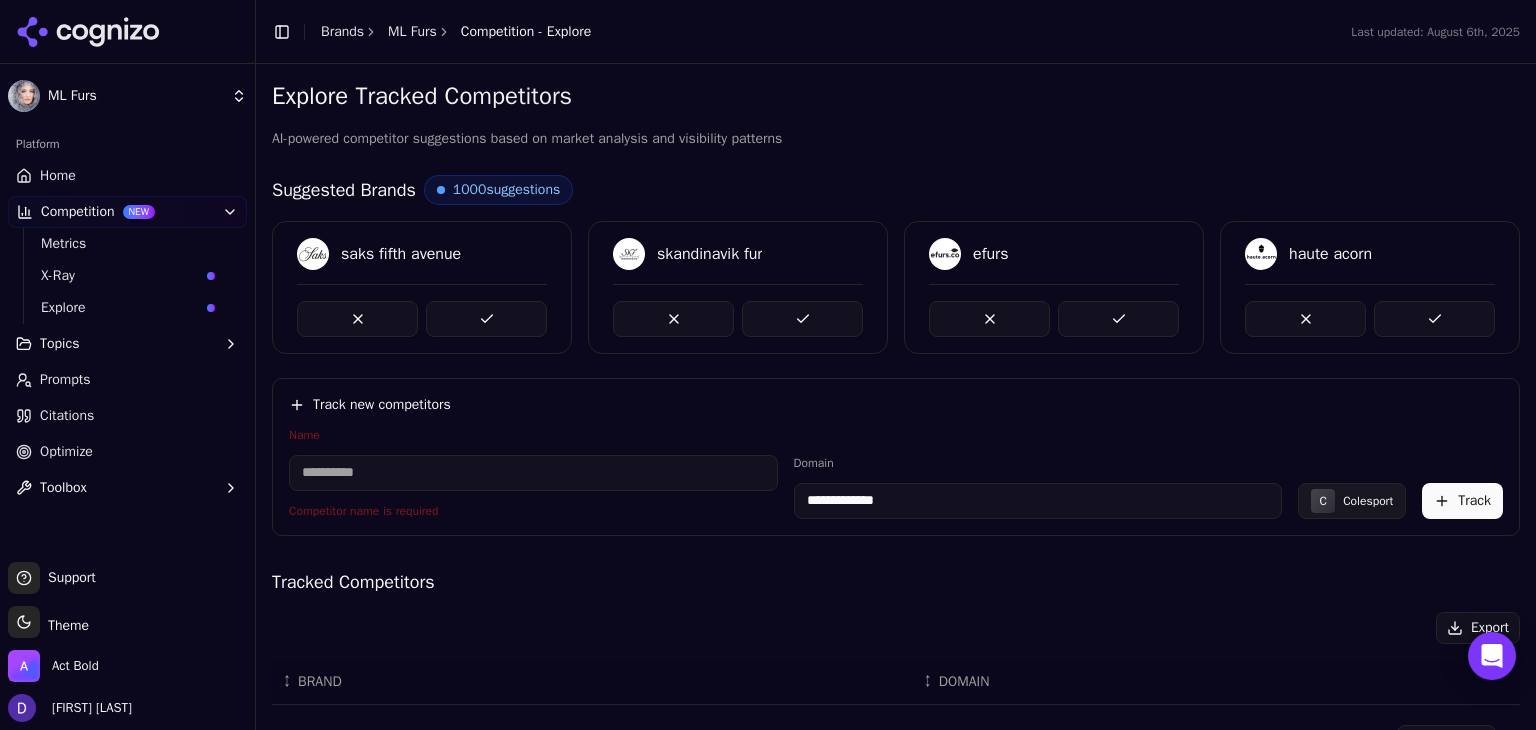 drag, startPoint x: 505, startPoint y: 483, endPoint x: 522, endPoint y: 478, distance: 17.720045 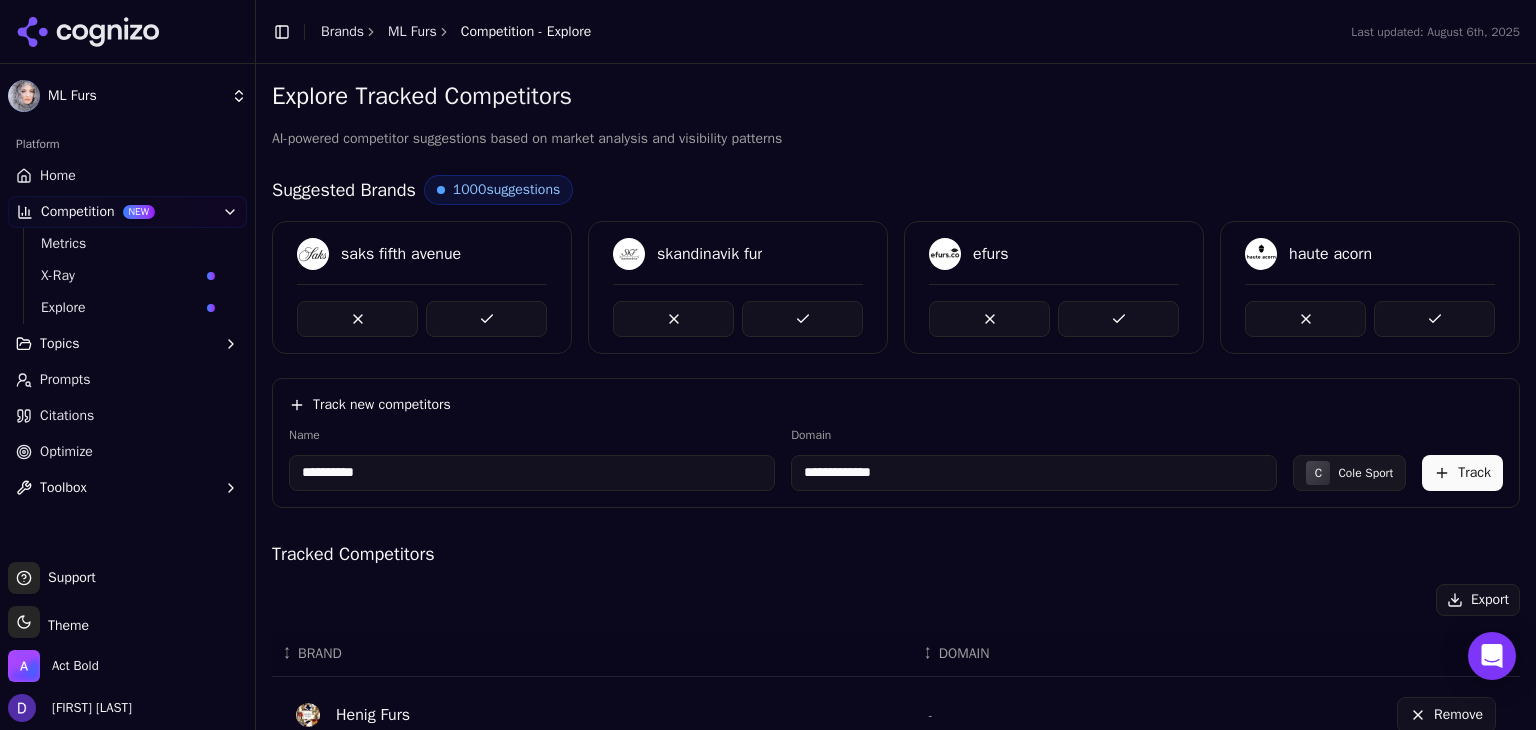 type on "**********" 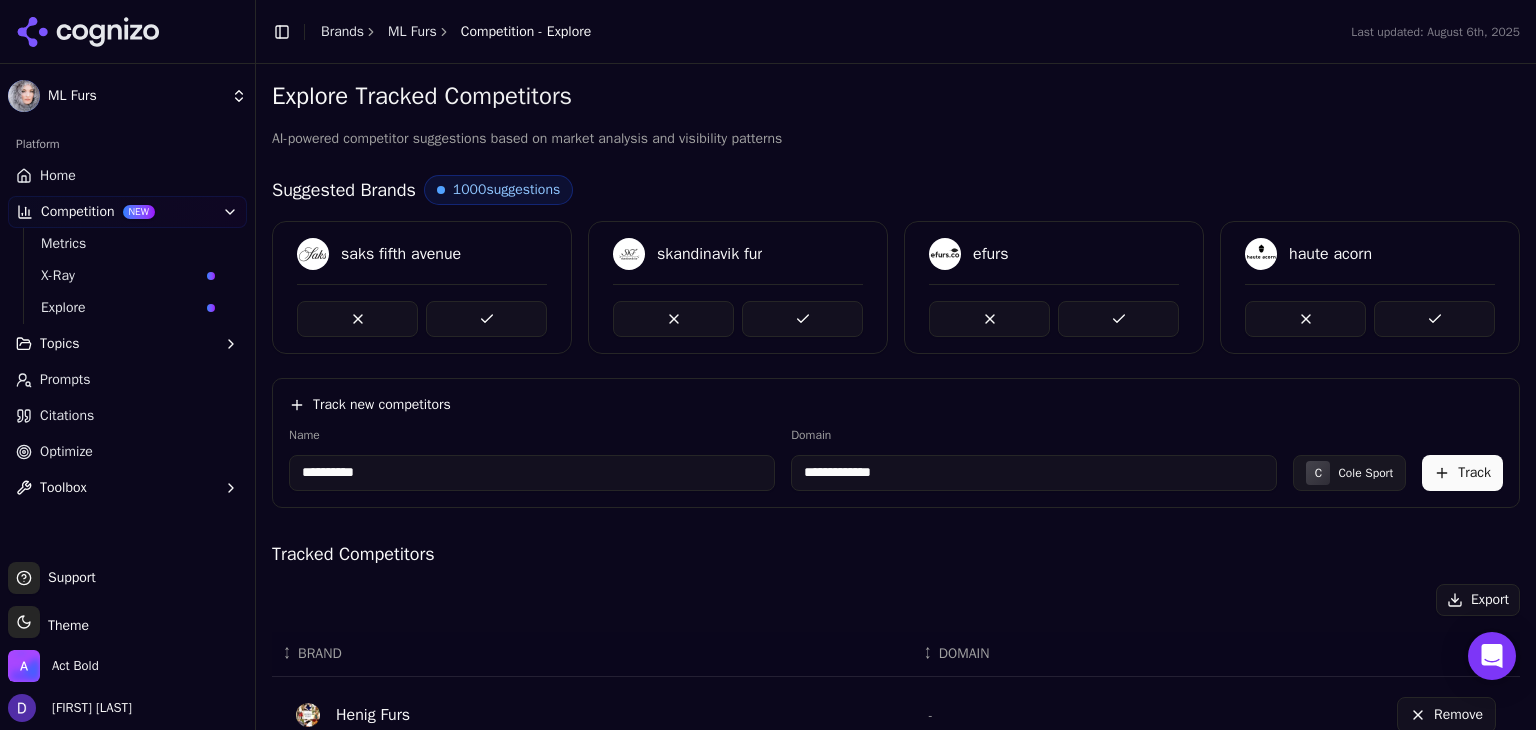click on "**********" at bounding box center [1034, 473] 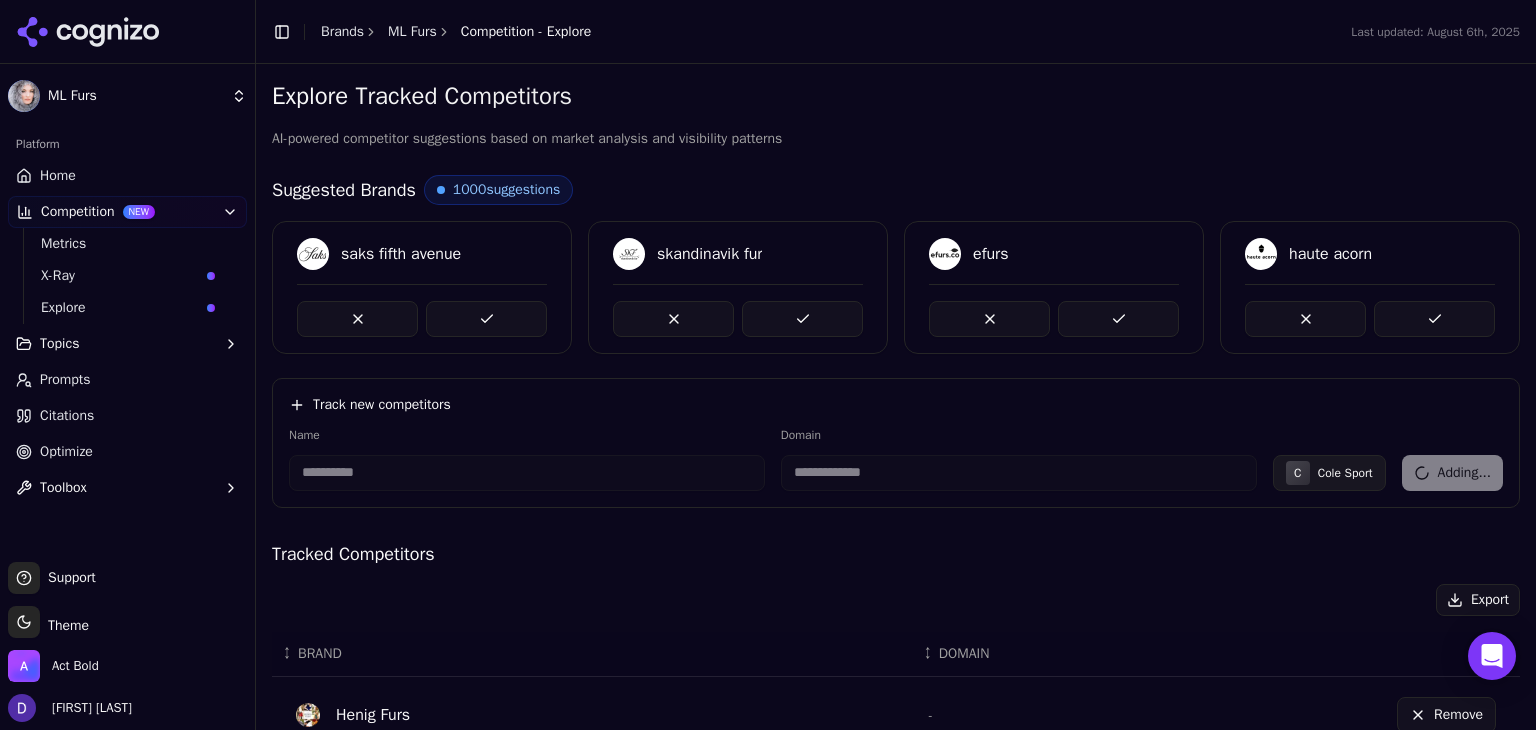 type 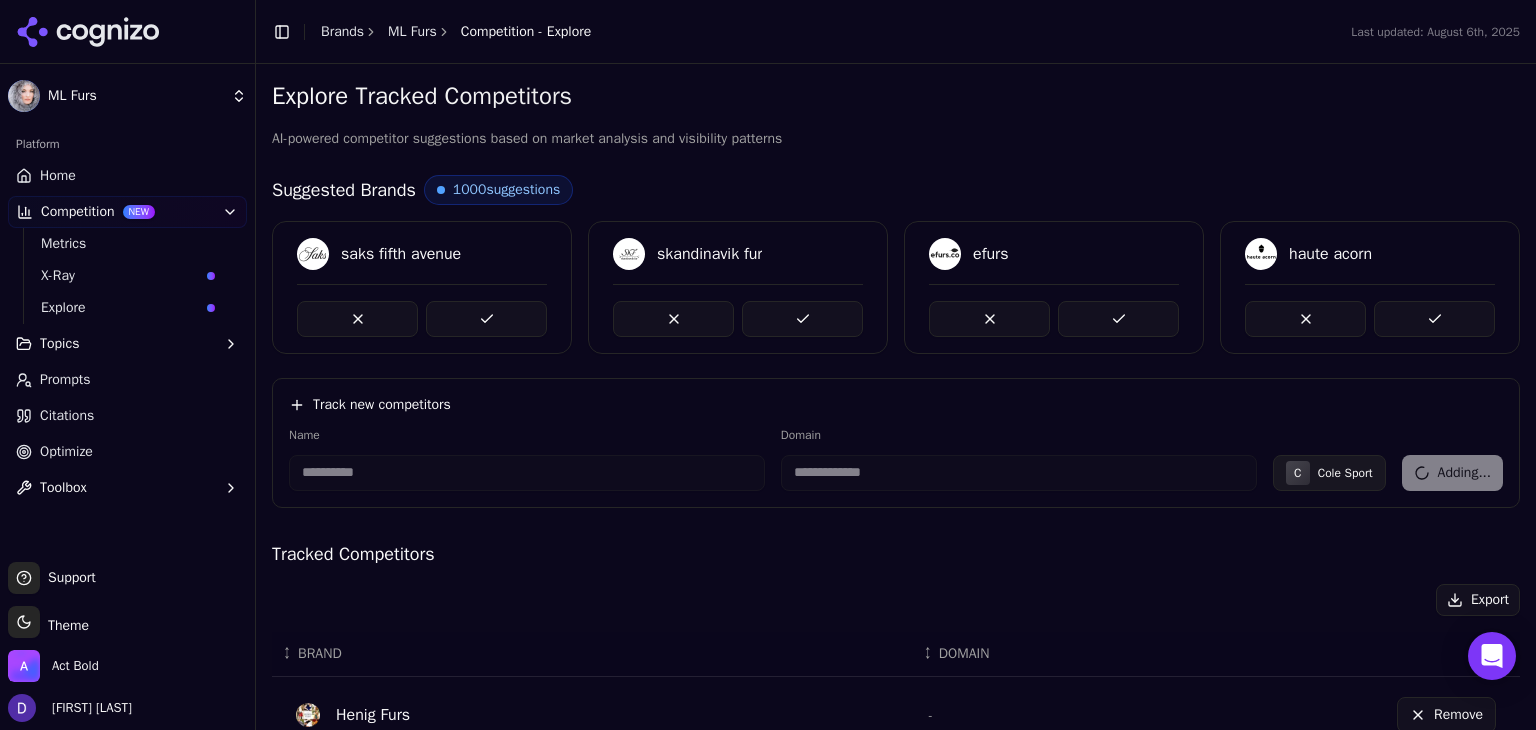 type 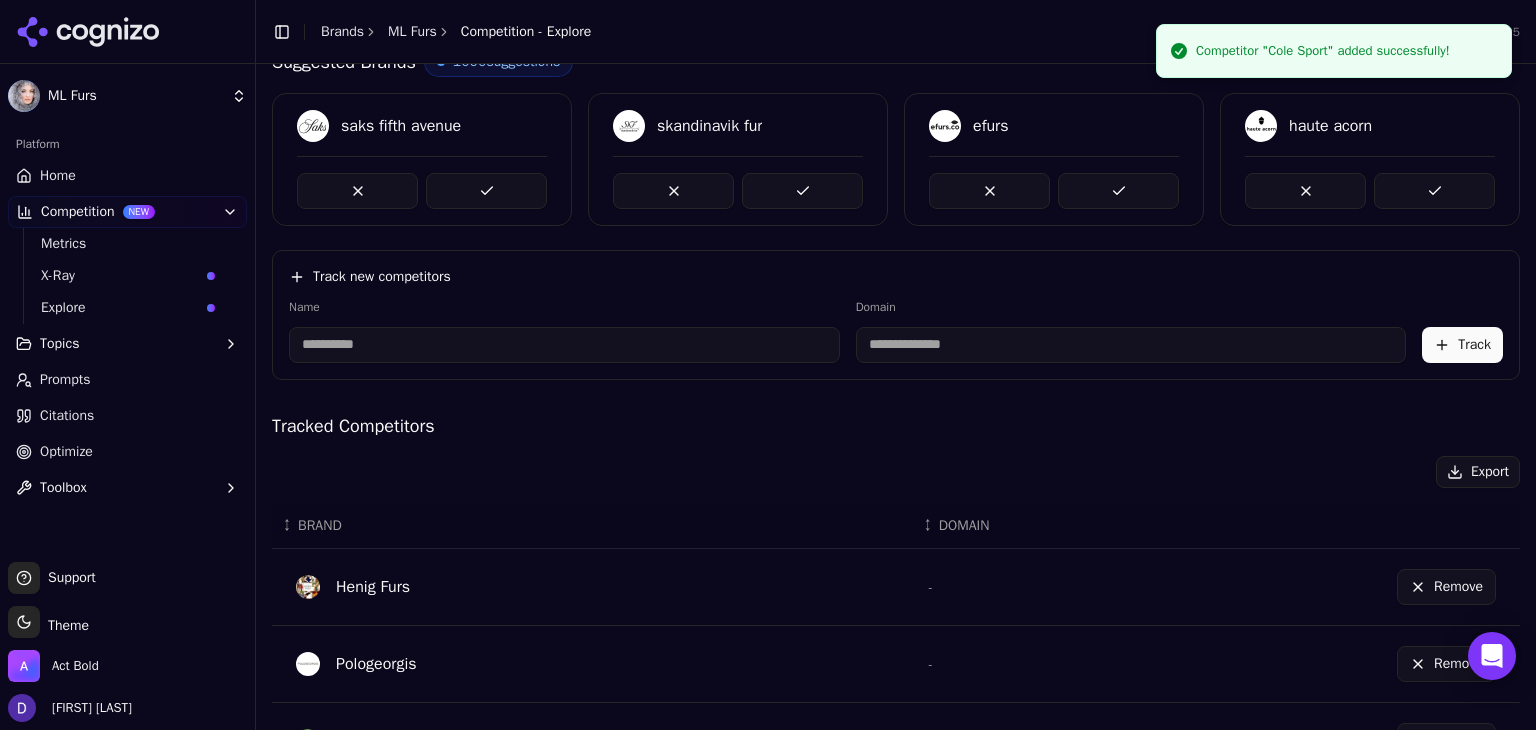 scroll, scrollTop: 0, scrollLeft: 0, axis: both 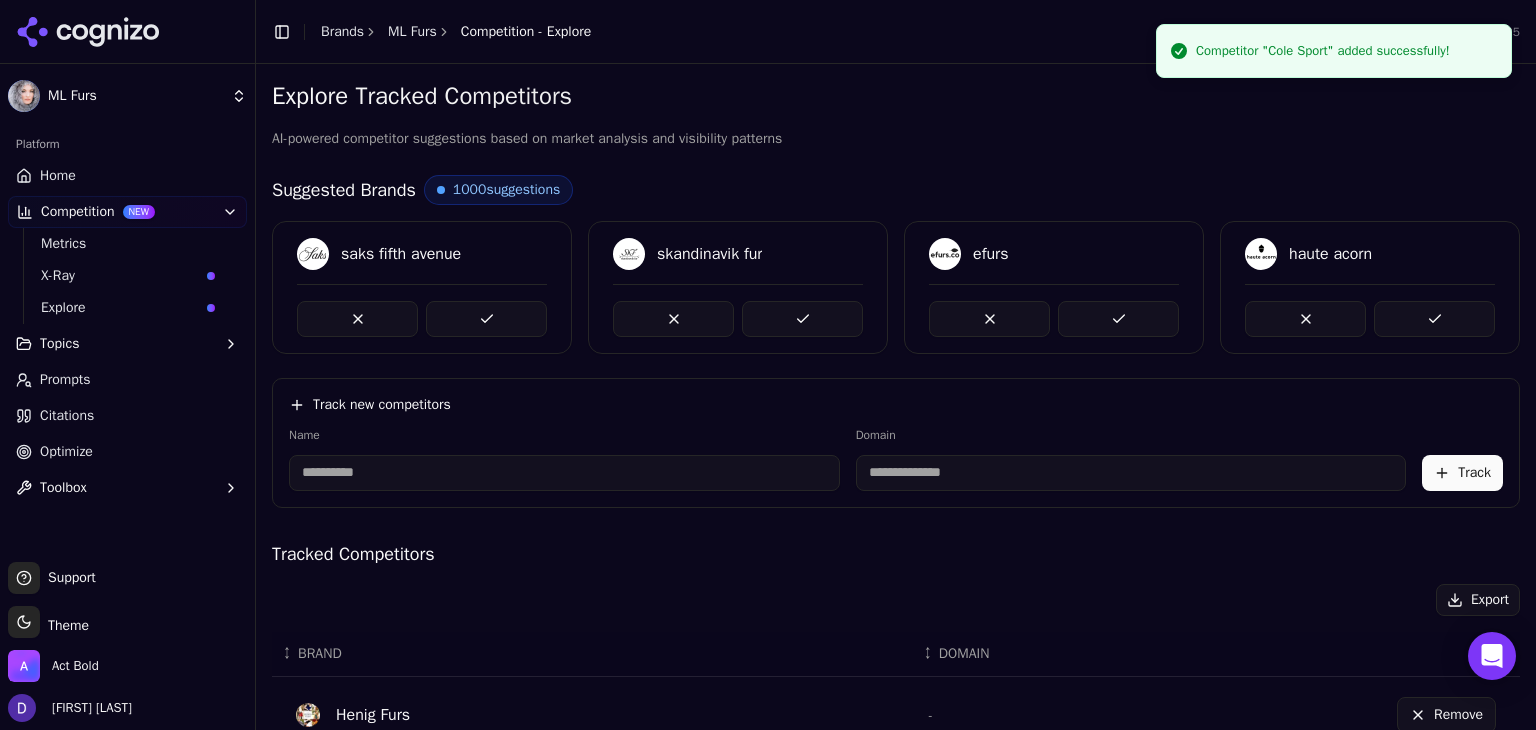 click on "Home" at bounding box center [58, 176] 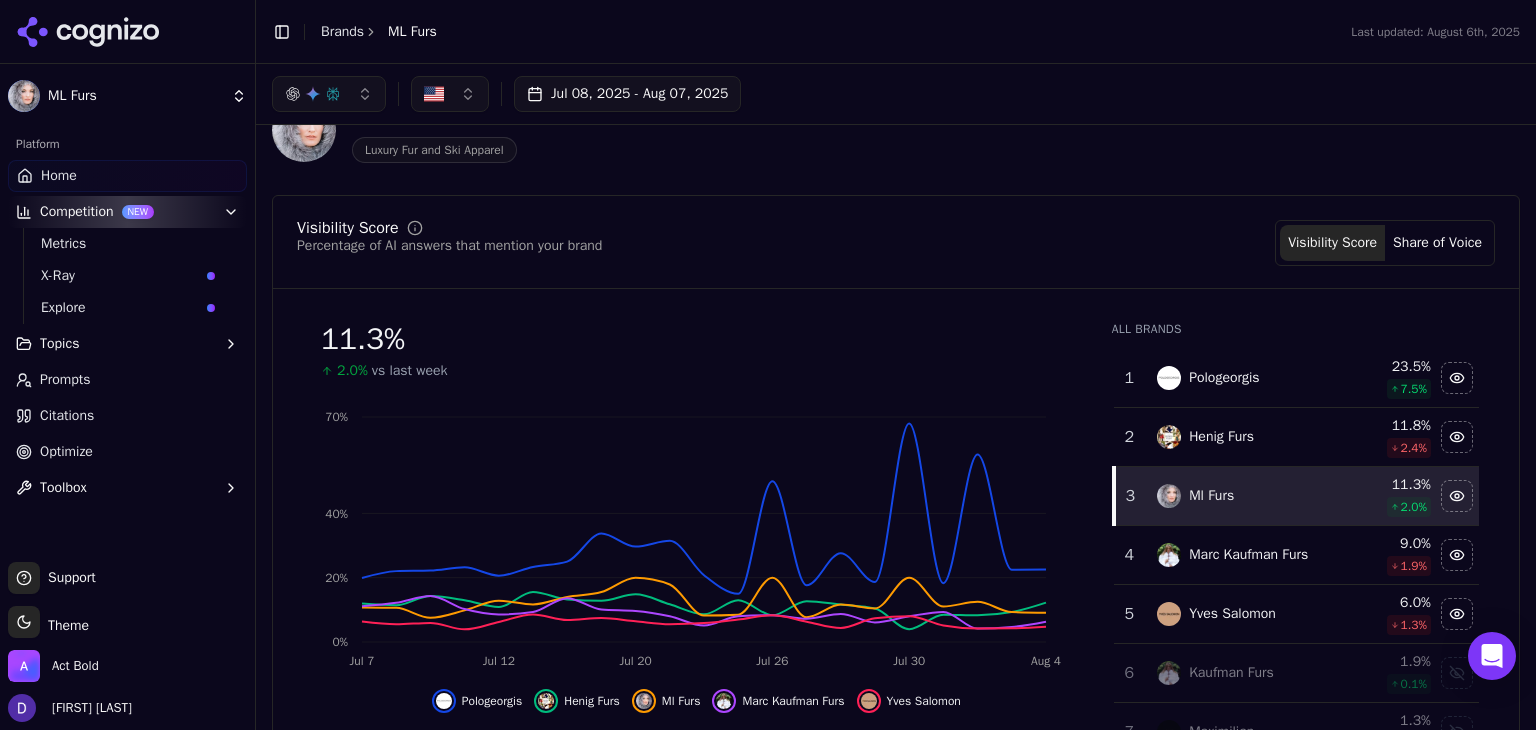 scroll, scrollTop: 133, scrollLeft: 0, axis: vertical 